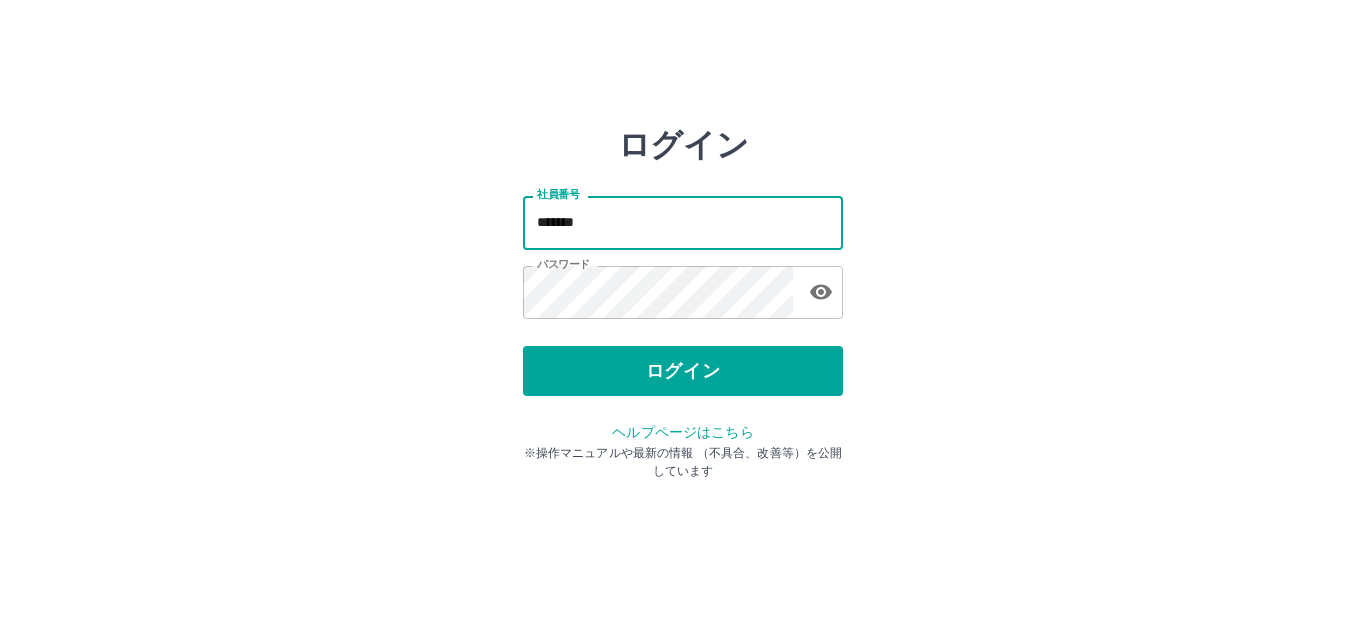 scroll, scrollTop: 0, scrollLeft: 0, axis: both 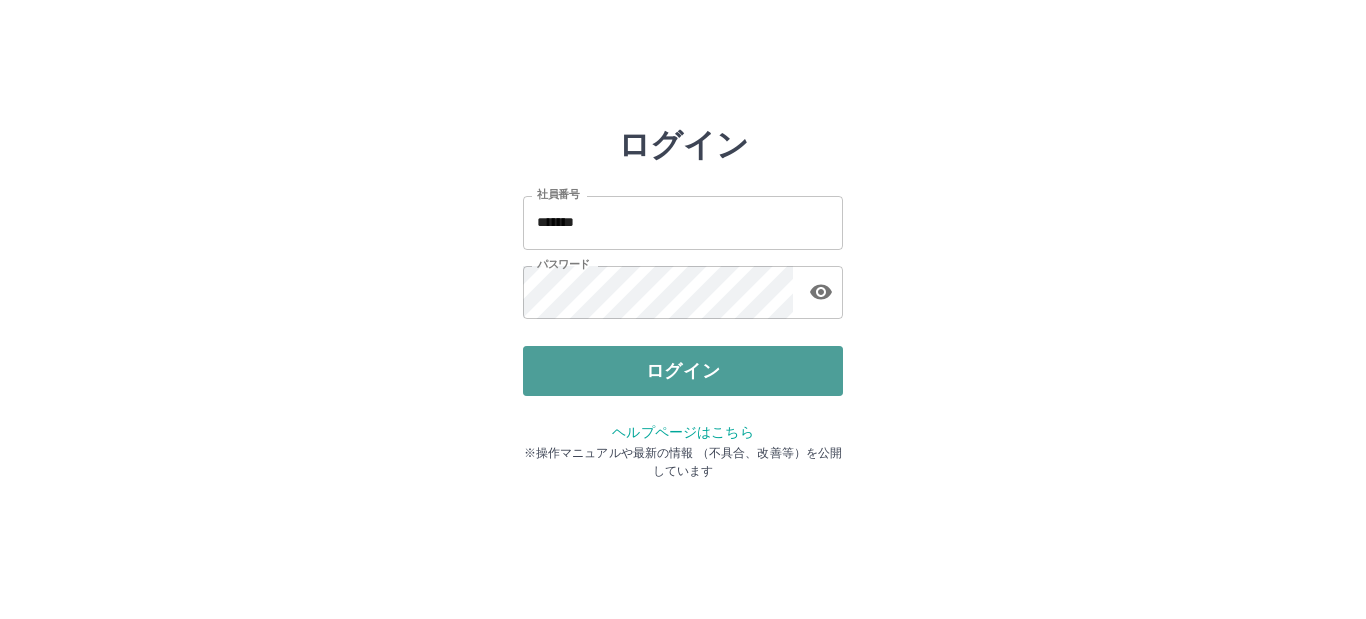 click on "ログイン" at bounding box center (683, 371) 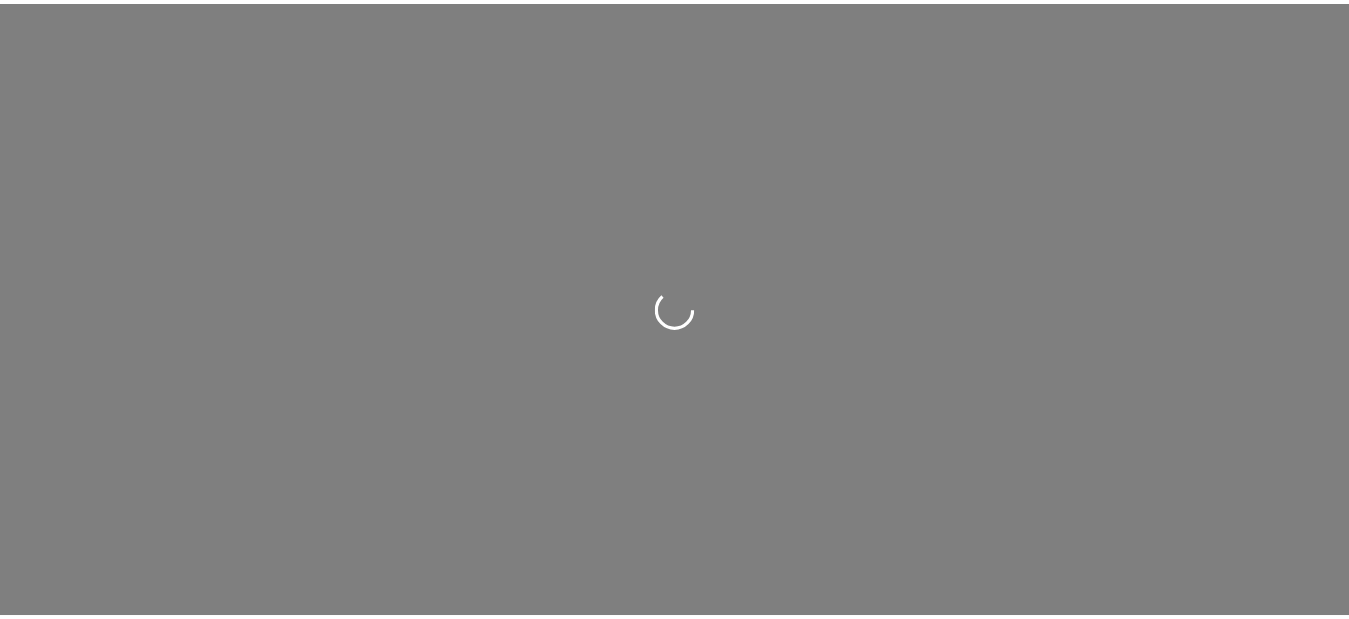 scroll, scrollTop: 0, scrollLeft: 0, axis: both 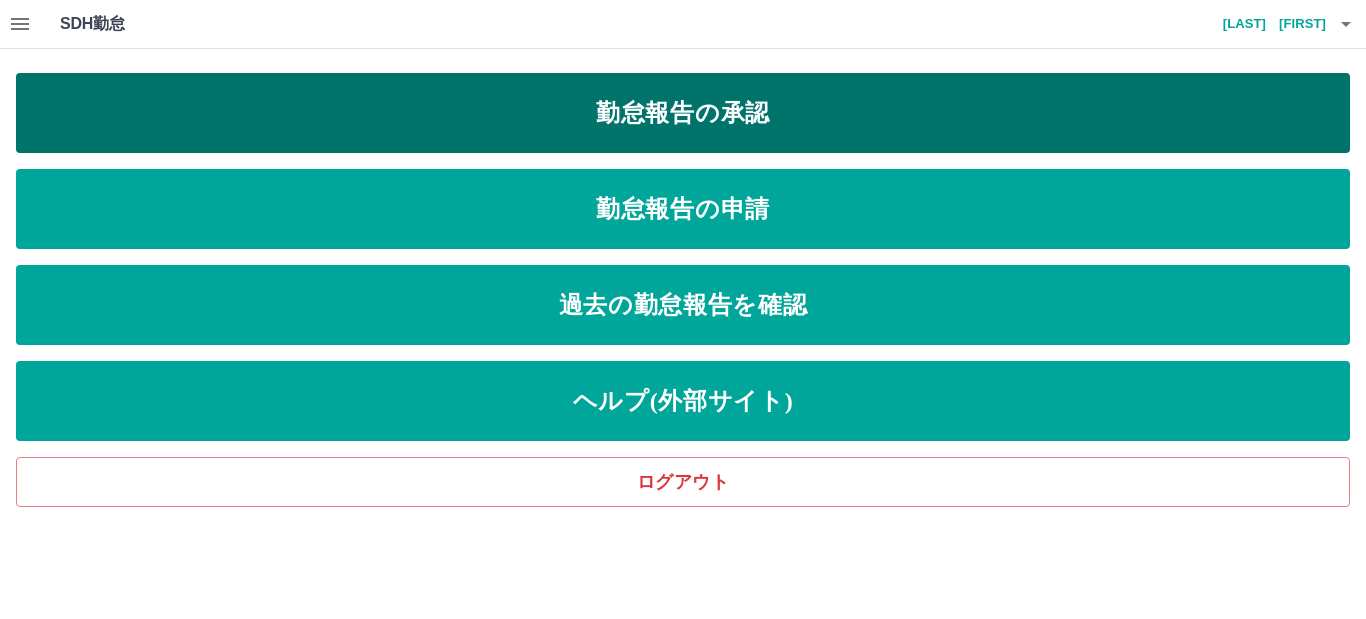click on "勤怠報告の承認" at bounding box center [683, 113] 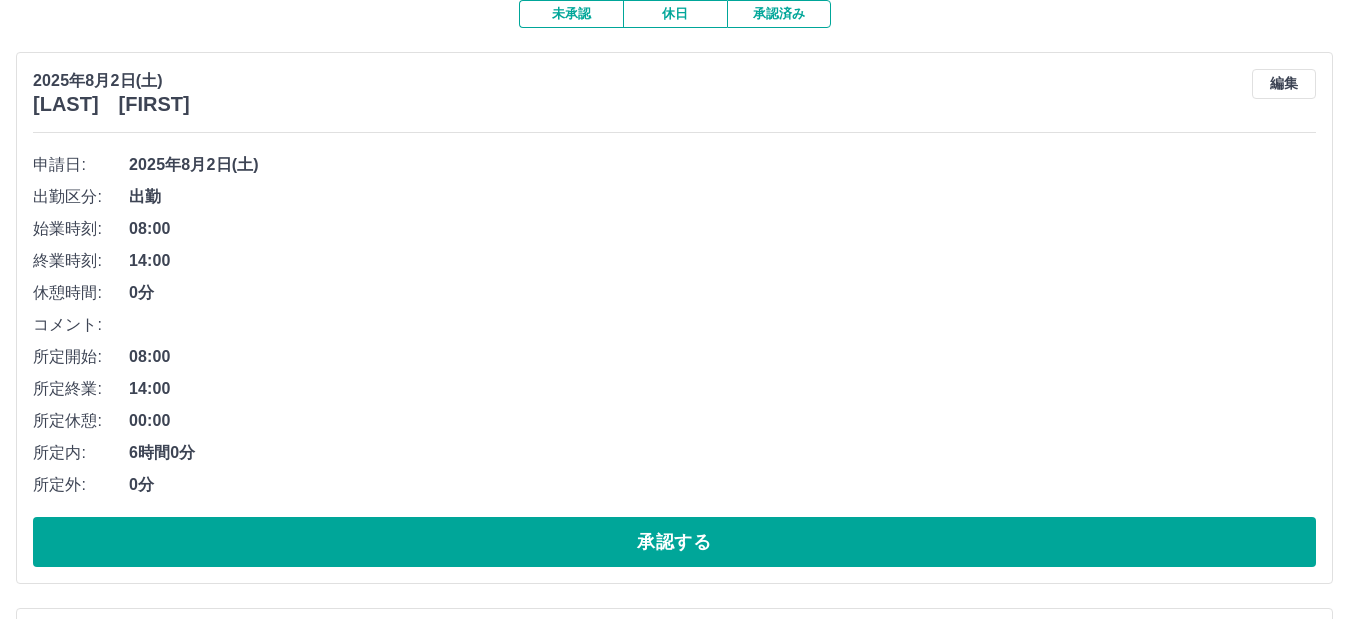 scroll, scrollTop: 200, scrollLeft: 0, axis: vertical 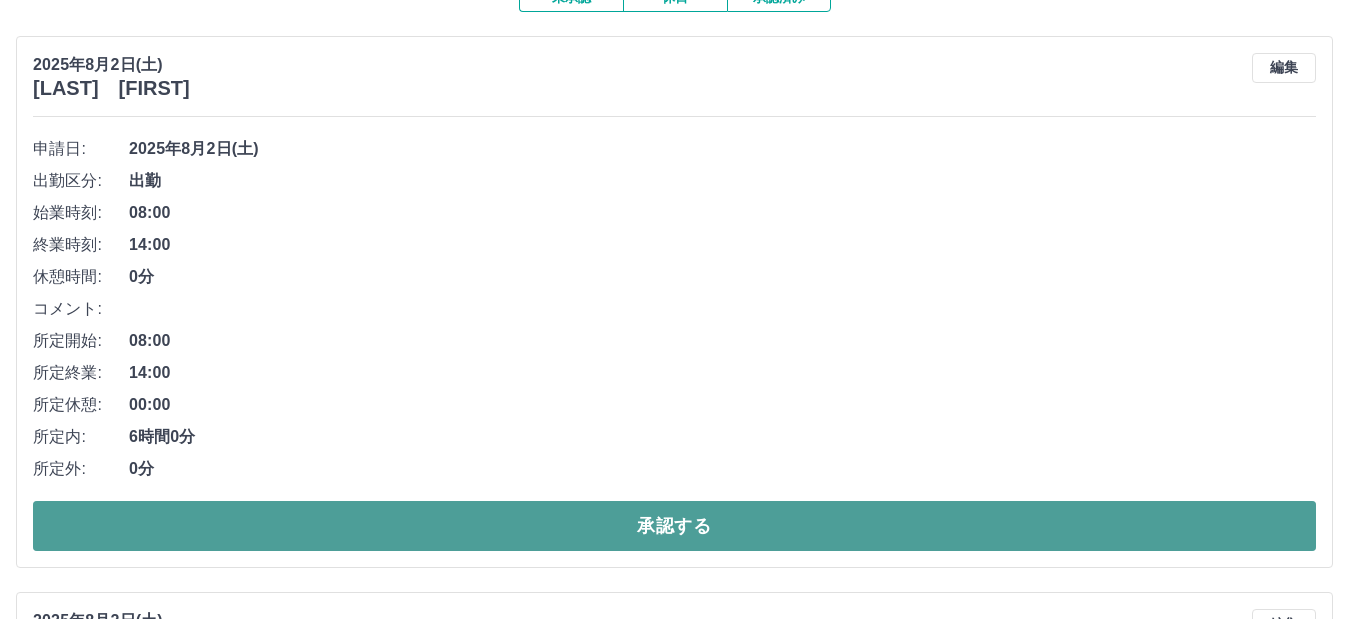 click on "承認する" at bounding box center (674, 526) 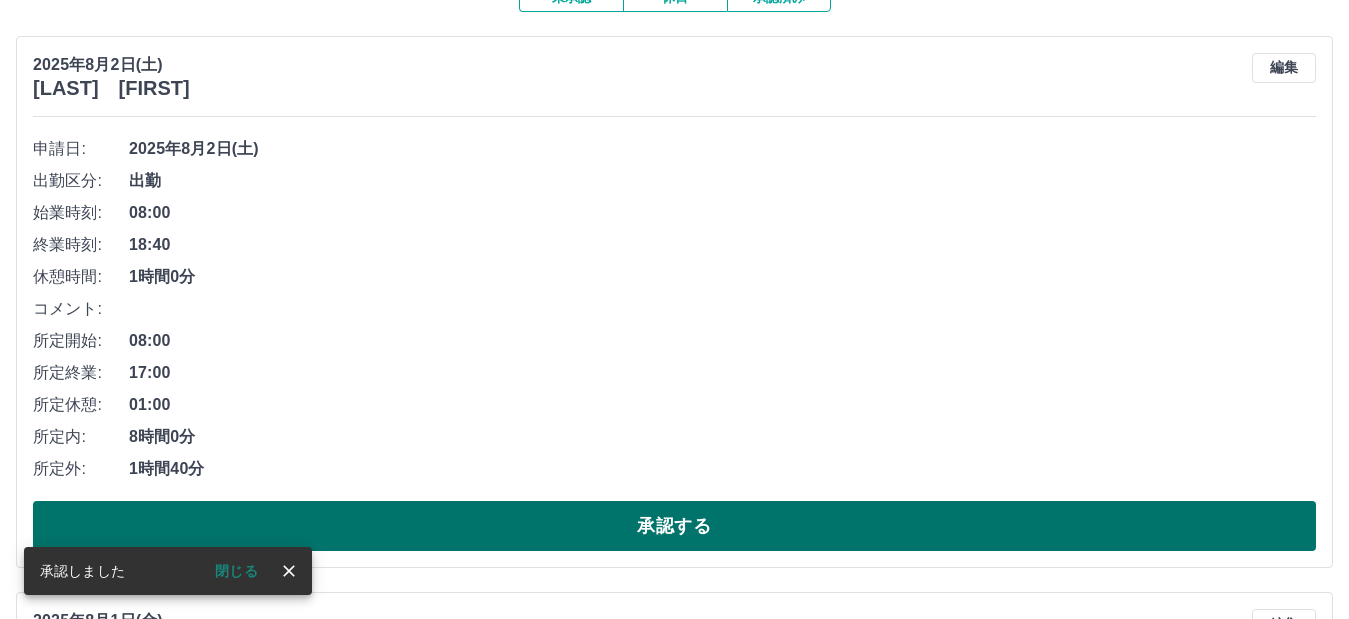 click on "承認する" at bounding box center [674, 526] 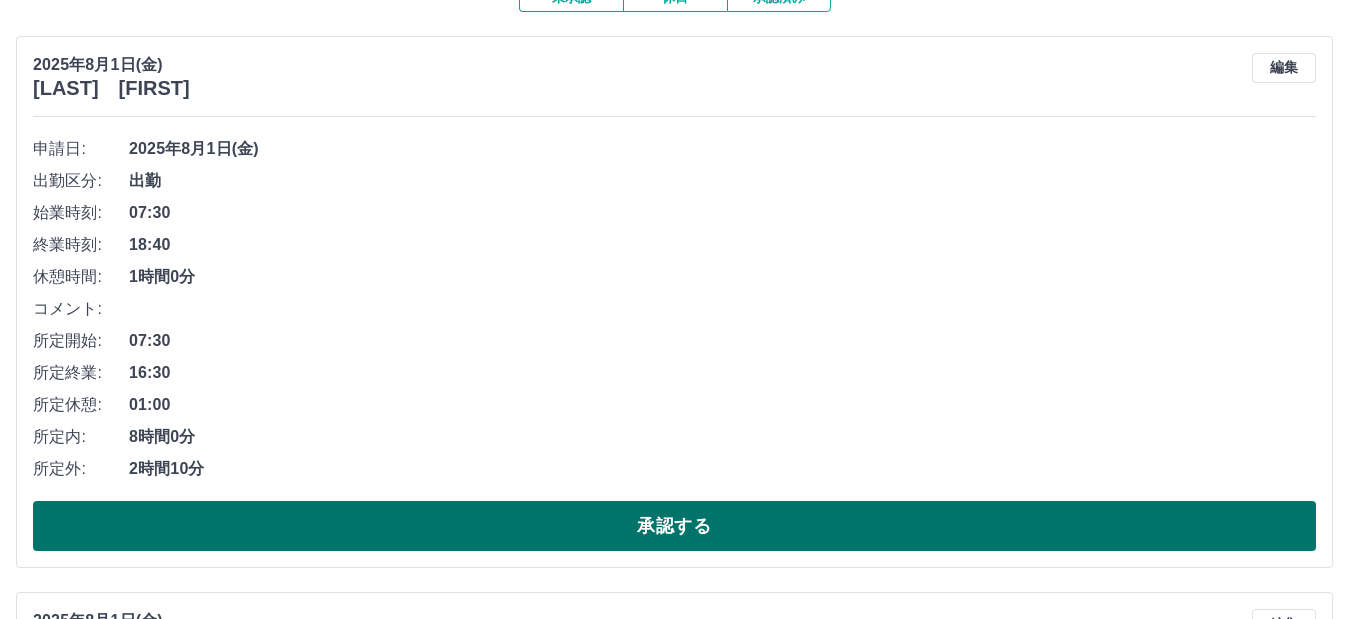 click on "承認する" at bounding box center (674, 526) 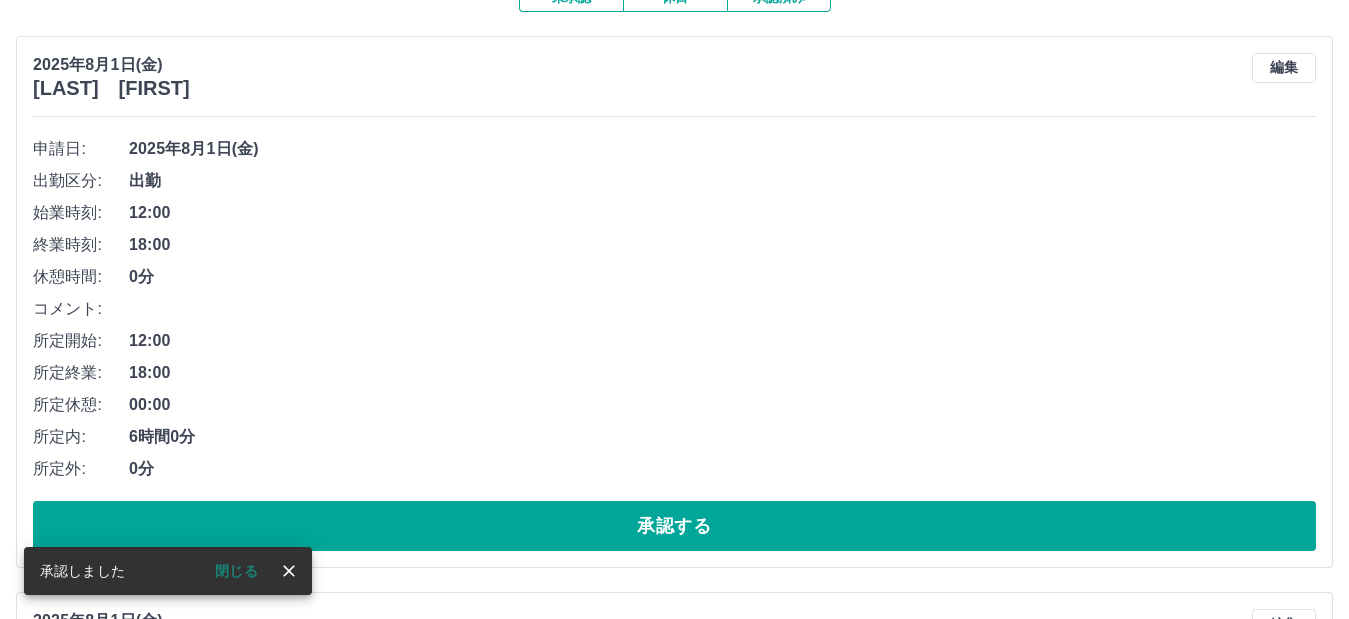 click on "承認する" at bounding box center [674, 526] 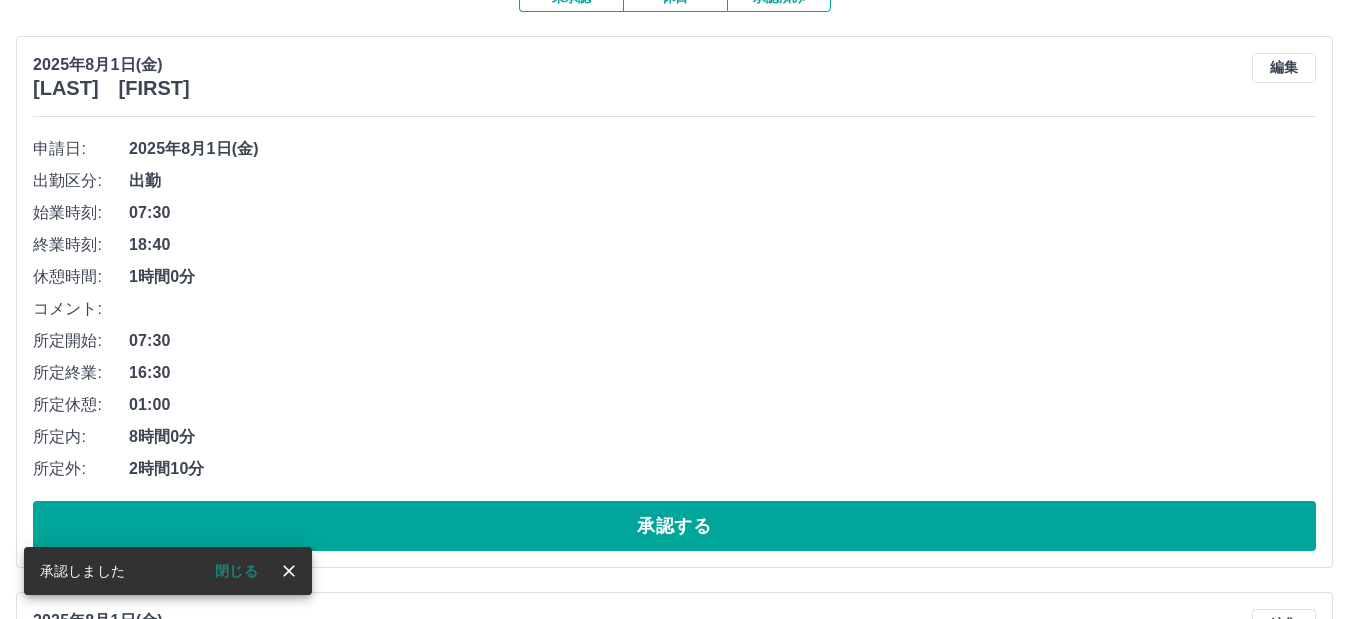 click on "承認する" at bounding box center [674, 526] 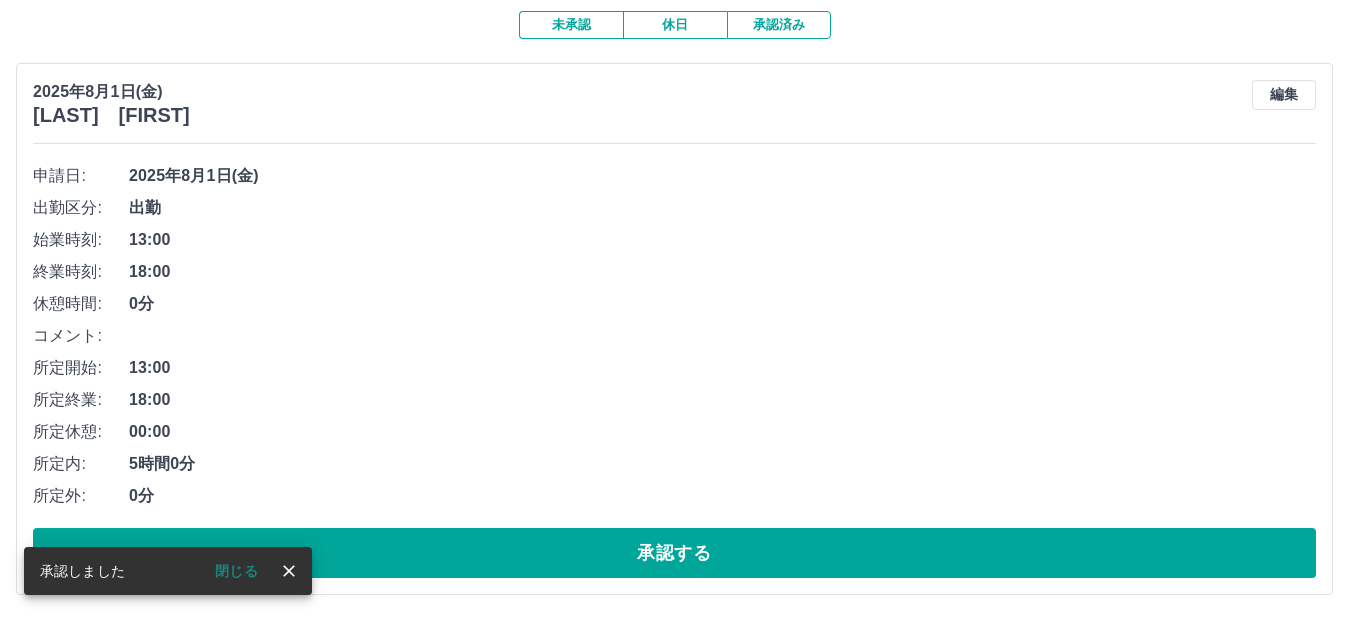 scroll, scrollTop: 175, scrollLeft: 0, axis: vertical 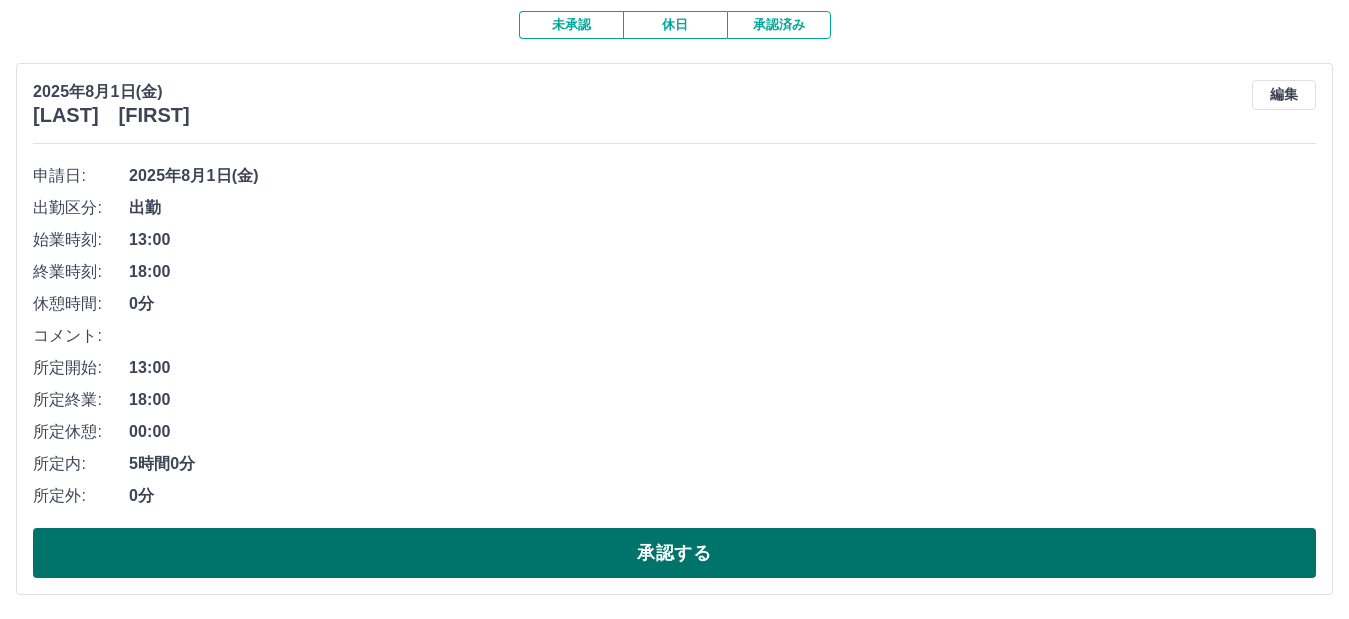 click on "承認する" at bounding box center (674, 553) 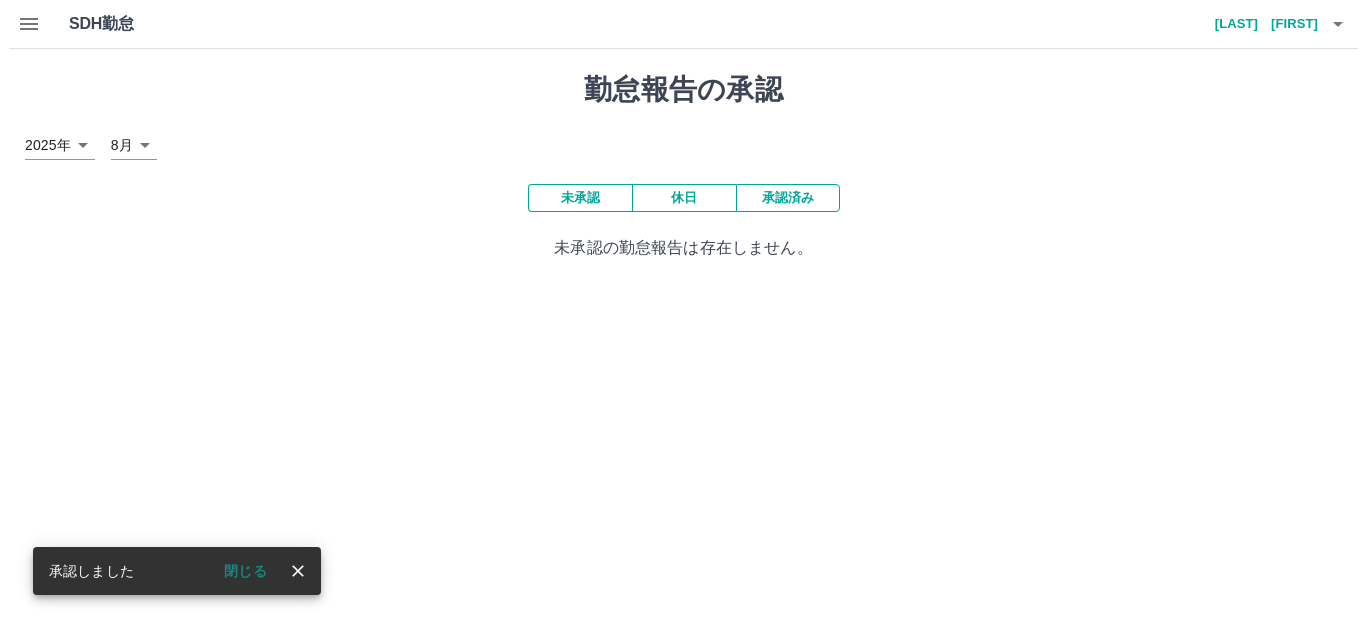 scroll, scrollTop: 0, scrollLeft: 0, axis: both 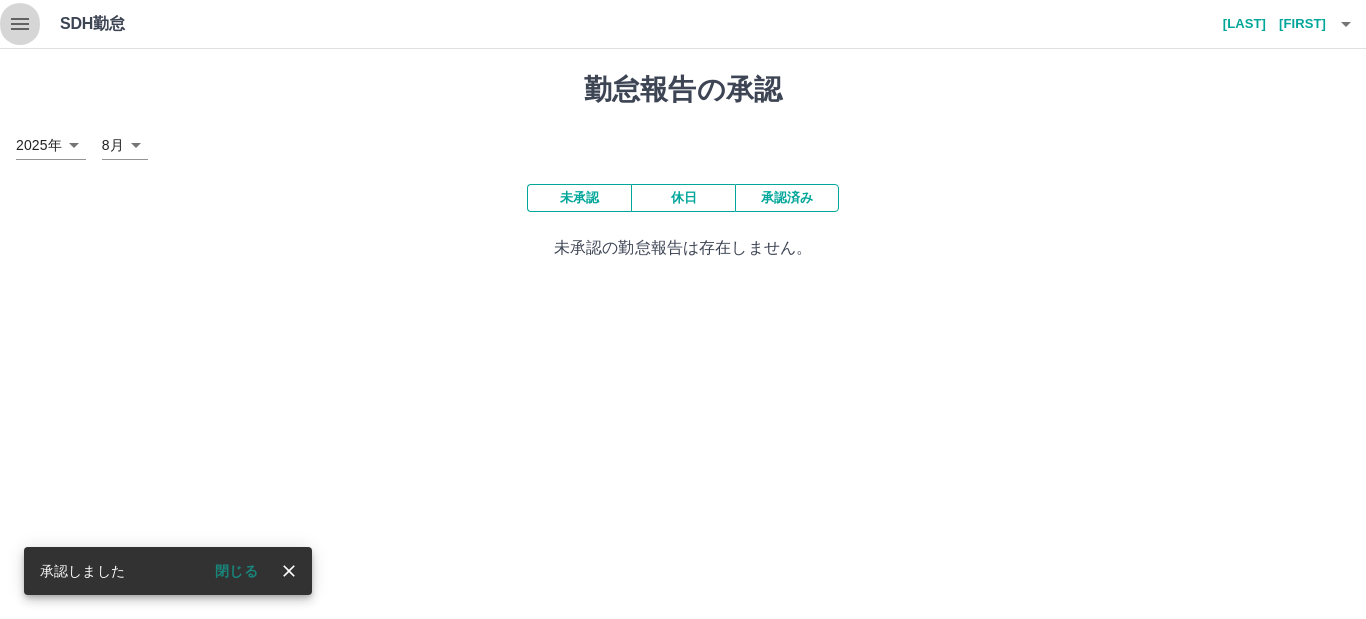 click at bounding box center [20, 24] 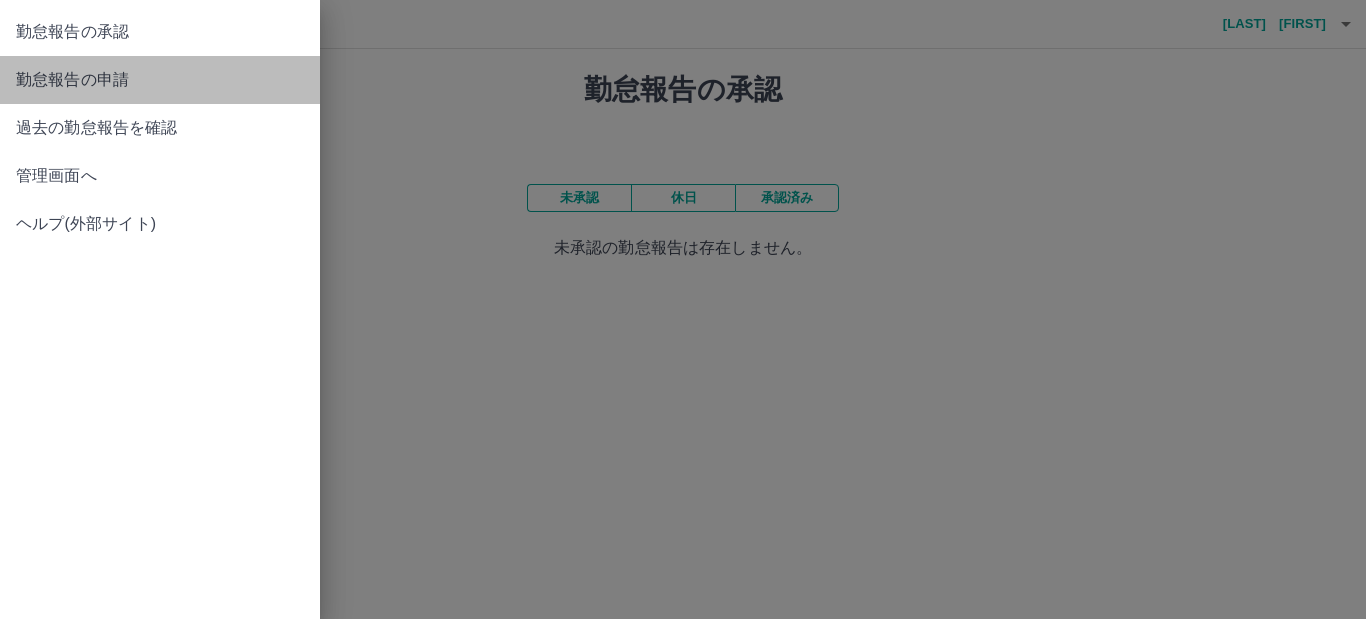 click on "勤怠報告の申請" at bounding box center (160, 80) 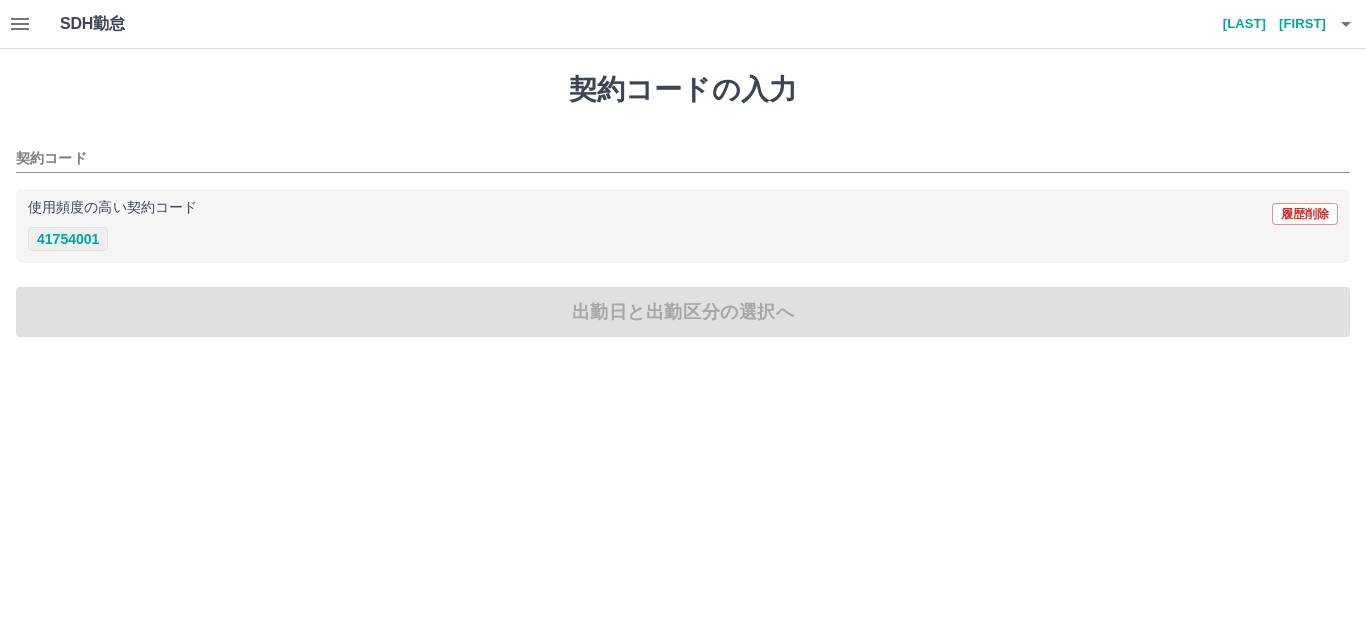 click on "41754001" at bounding box center [68, 239] 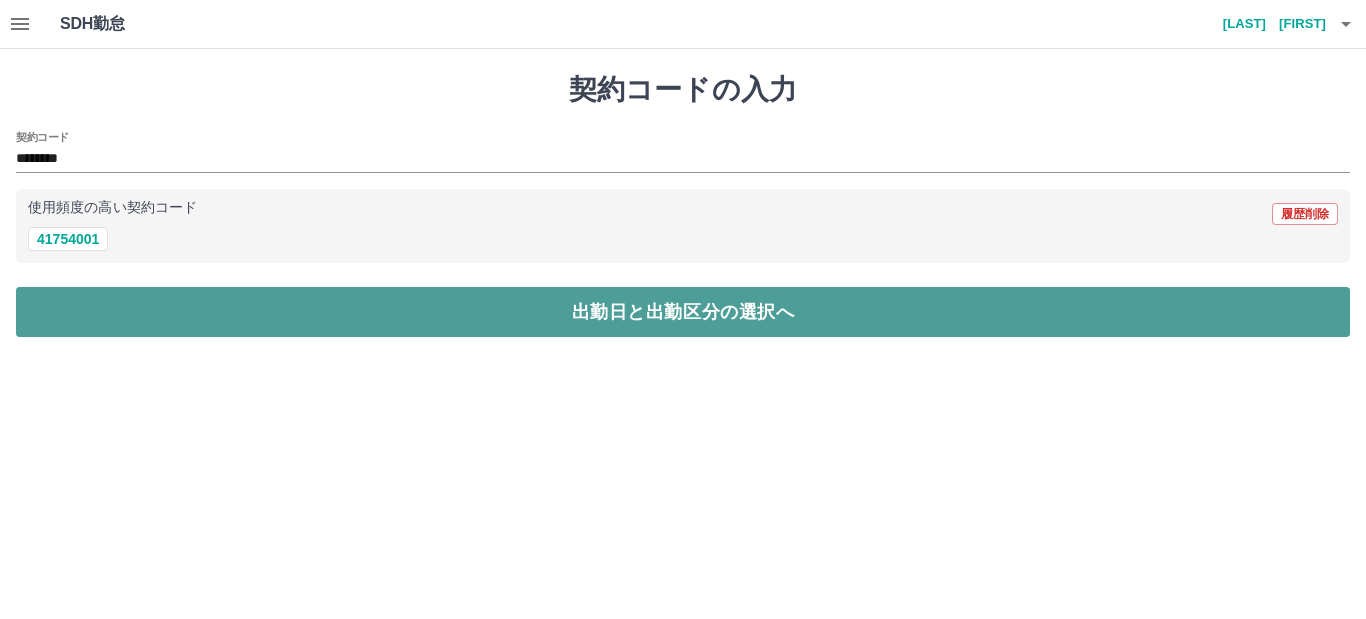 click on "出勤日と出勤区分の選択へ" at bounding box center [683, 312] 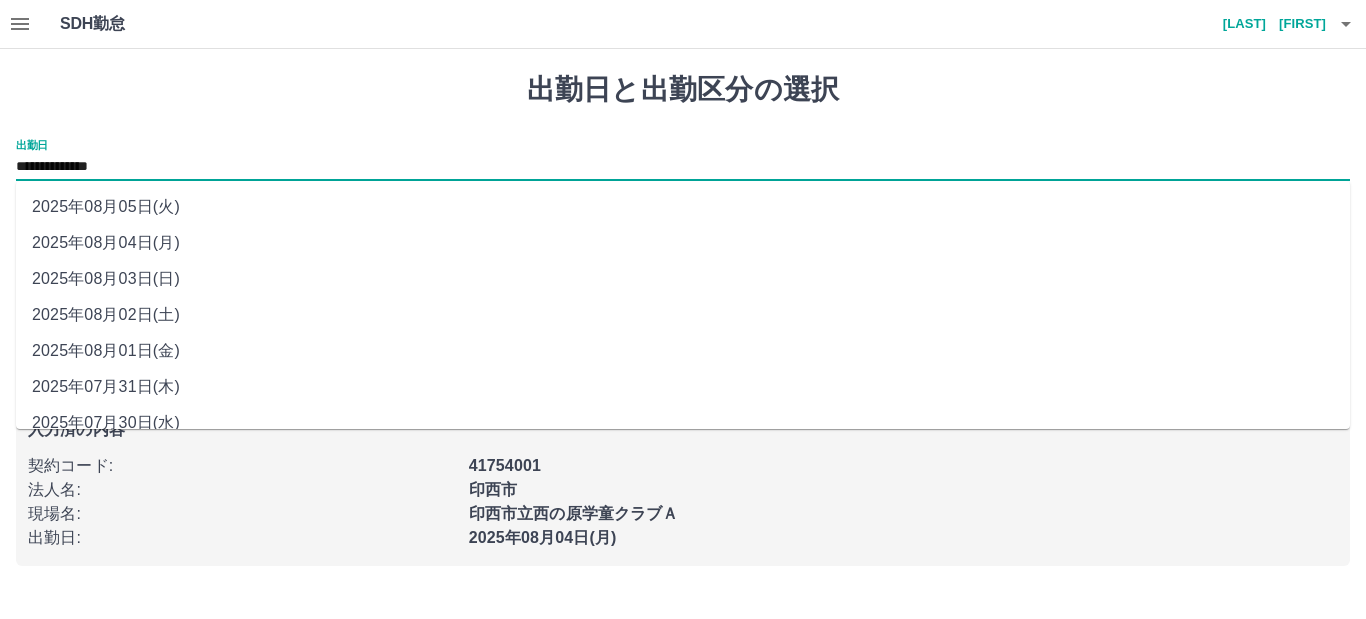 click on "**********" at bounding box center (683, 167) 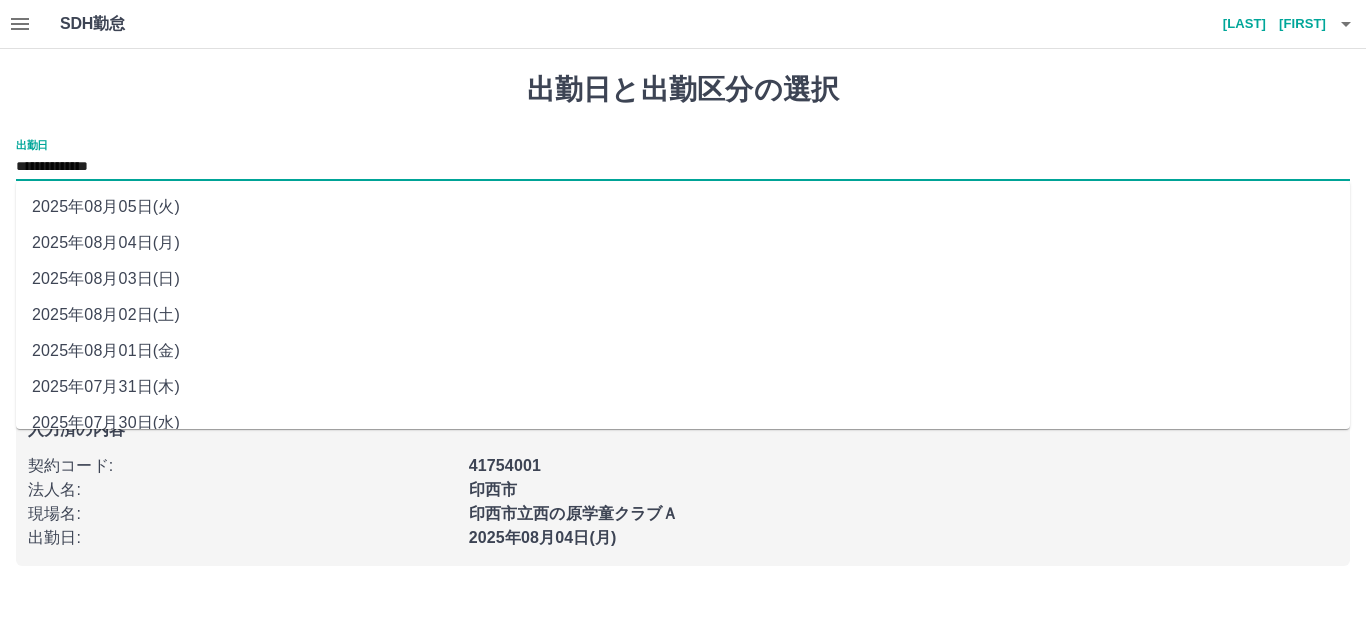 click on "2025年08月02日(土)" at bounding box center (683, 315) 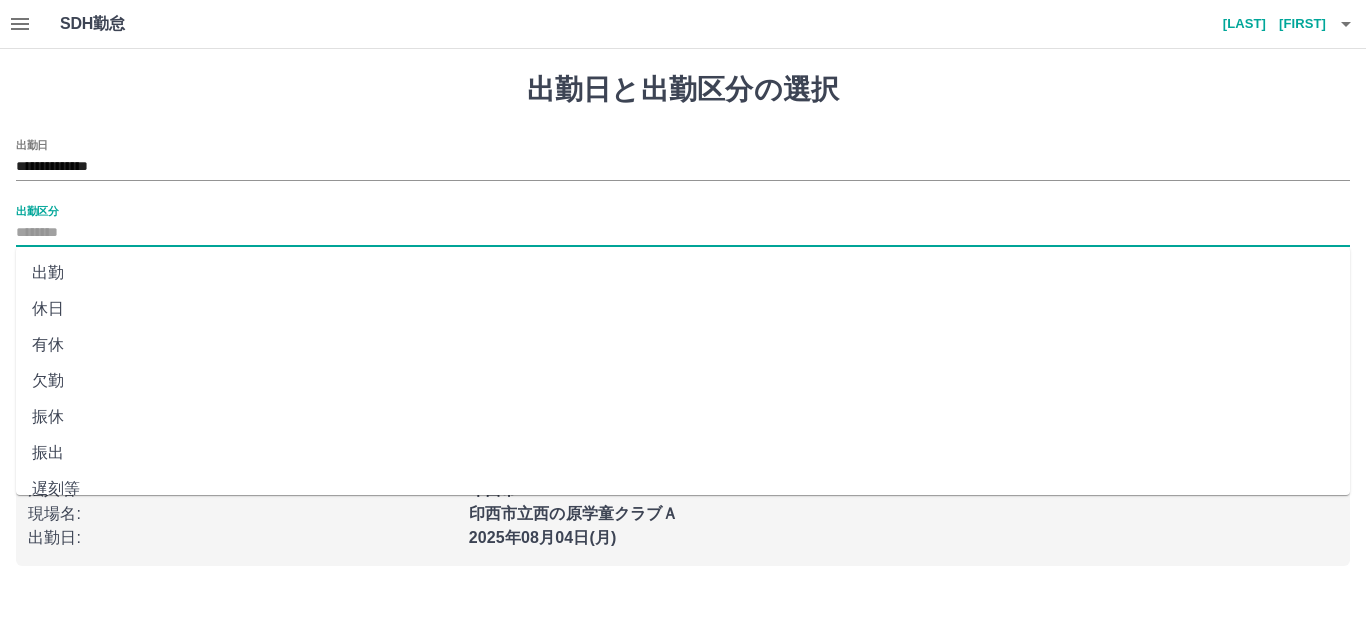 click on "出勤区分" at bounding box center [683, 233] 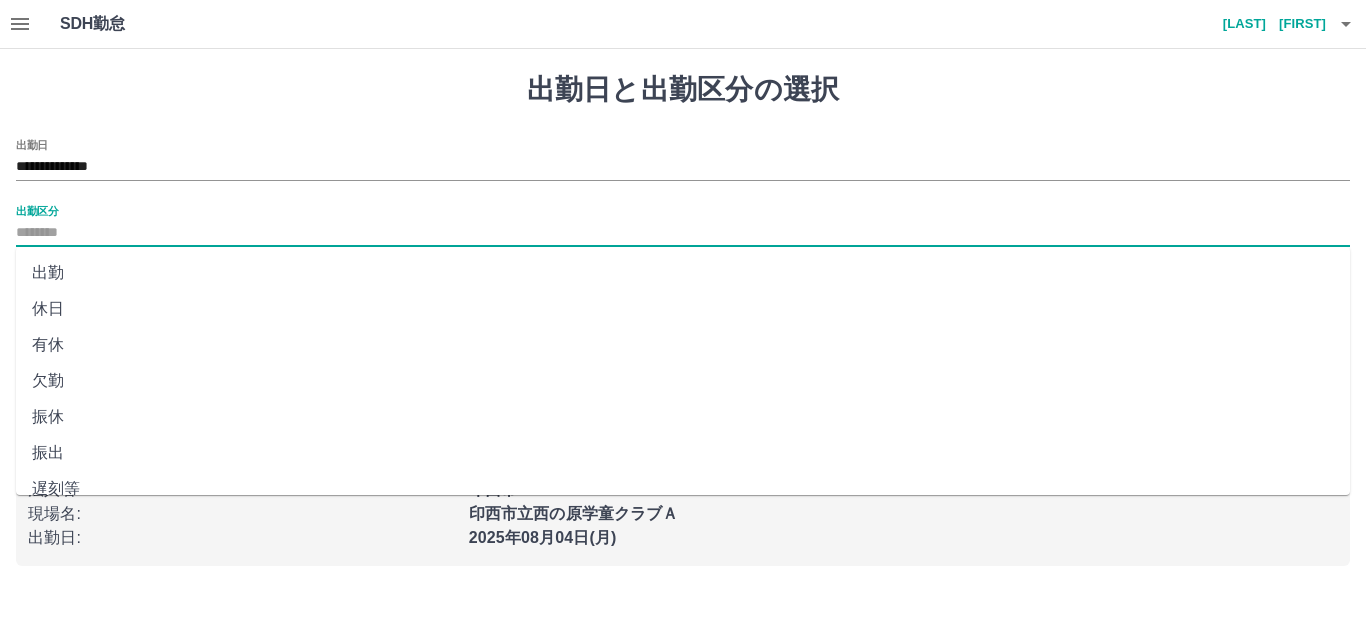 click on "休日" at bounding box center [683, 309] 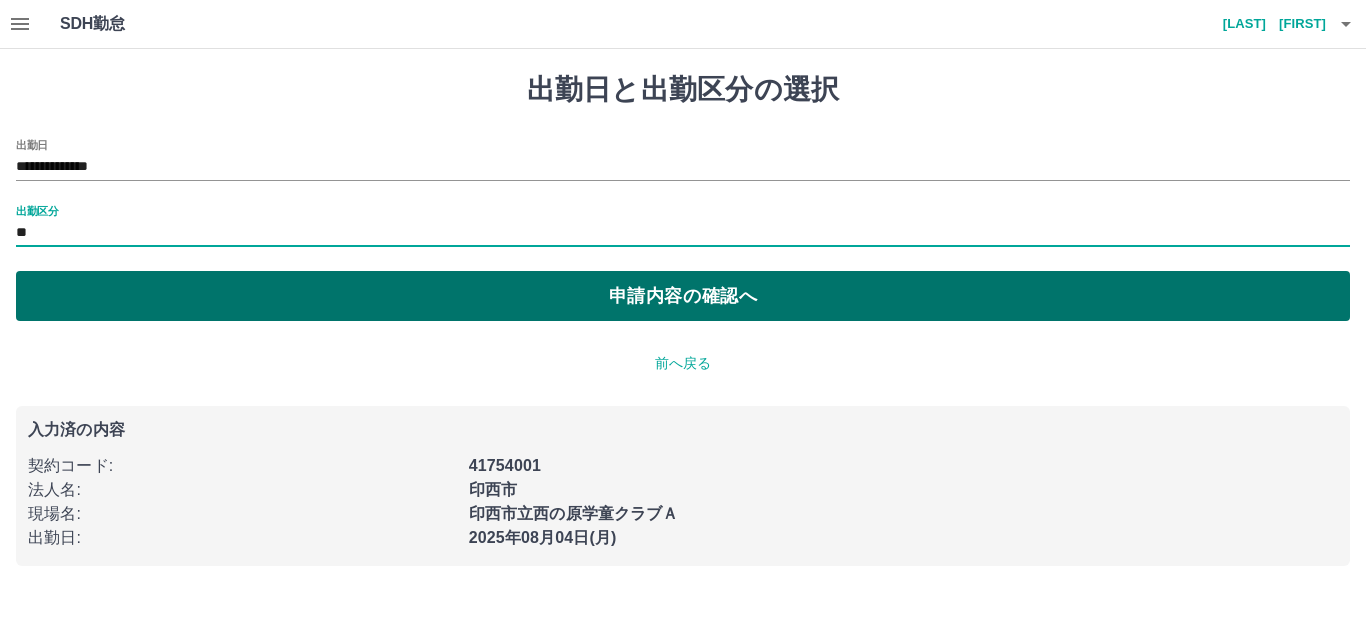 click on "申請内容の確認へ" at bounding box center (683, 296) 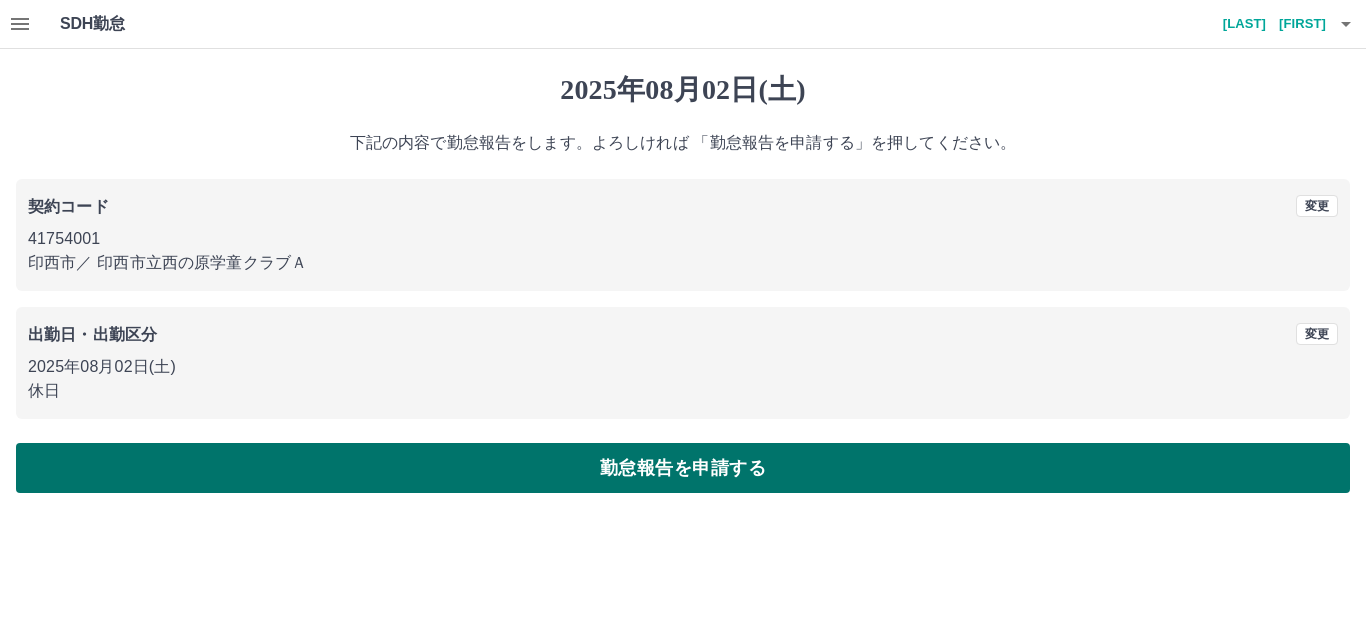 click on "勤怠報告を申請する" at bounding box center [683, 468] 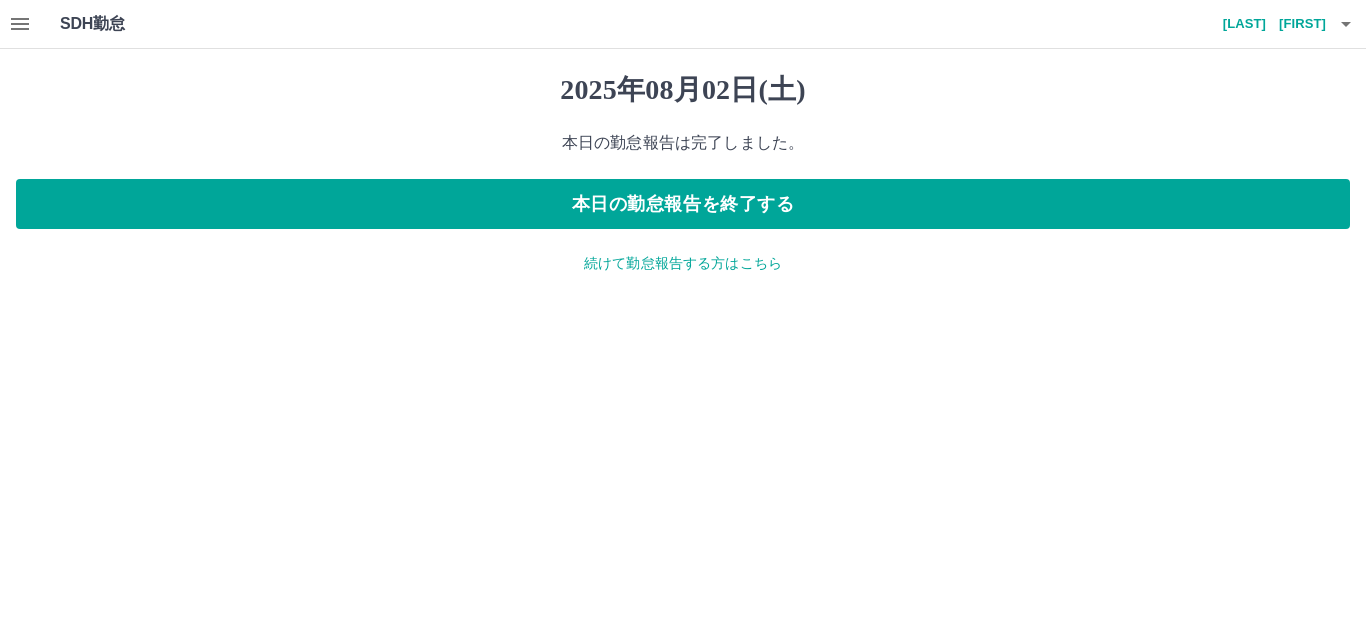 click 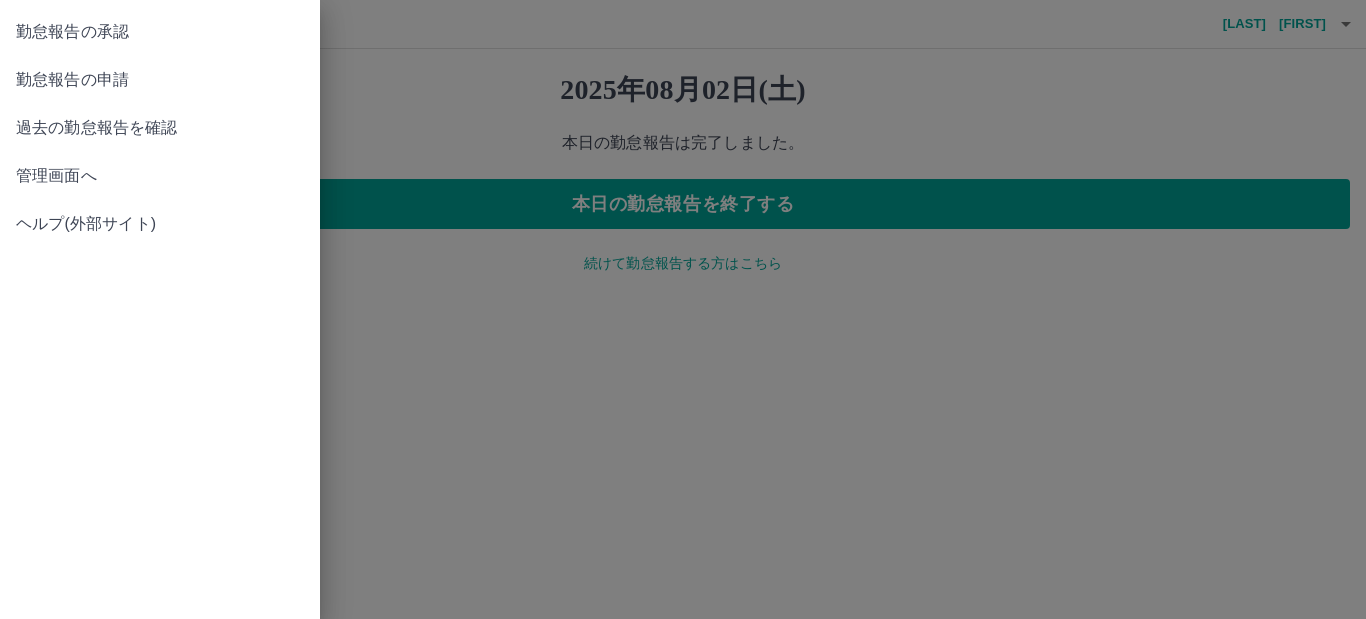 click on "勤怠報告の申請" at bounding box center (160, 80) 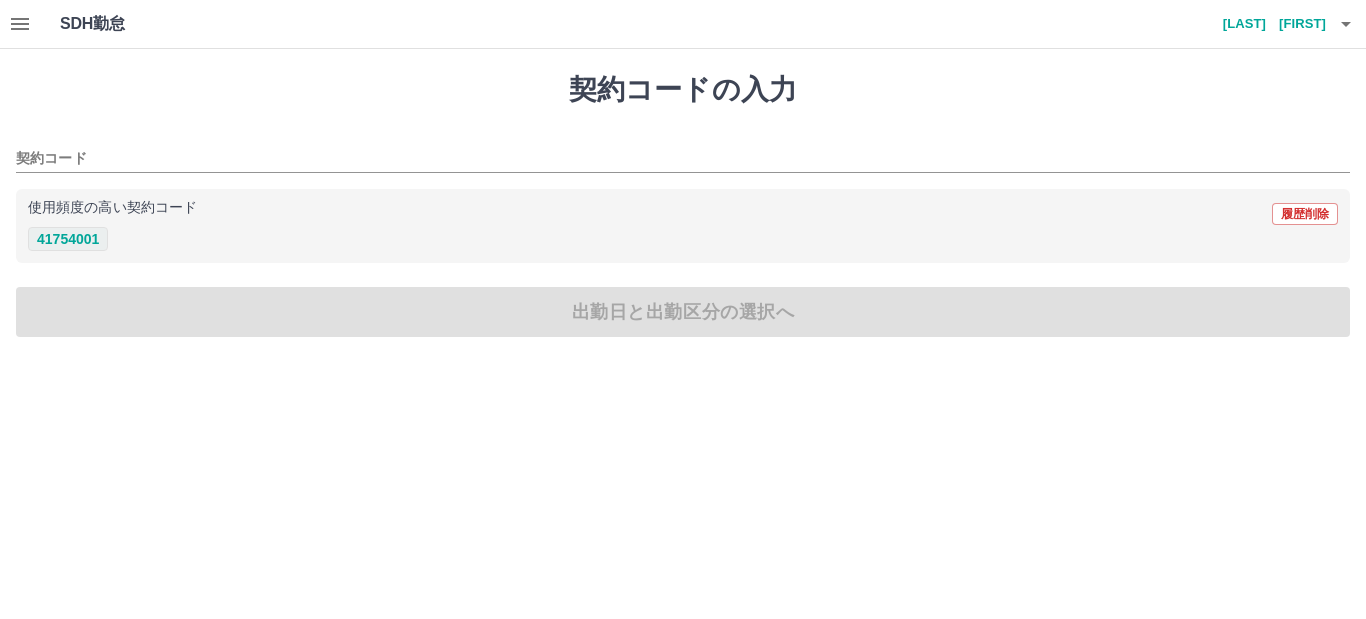 click on "41754001" at bounding box center (68, 239) 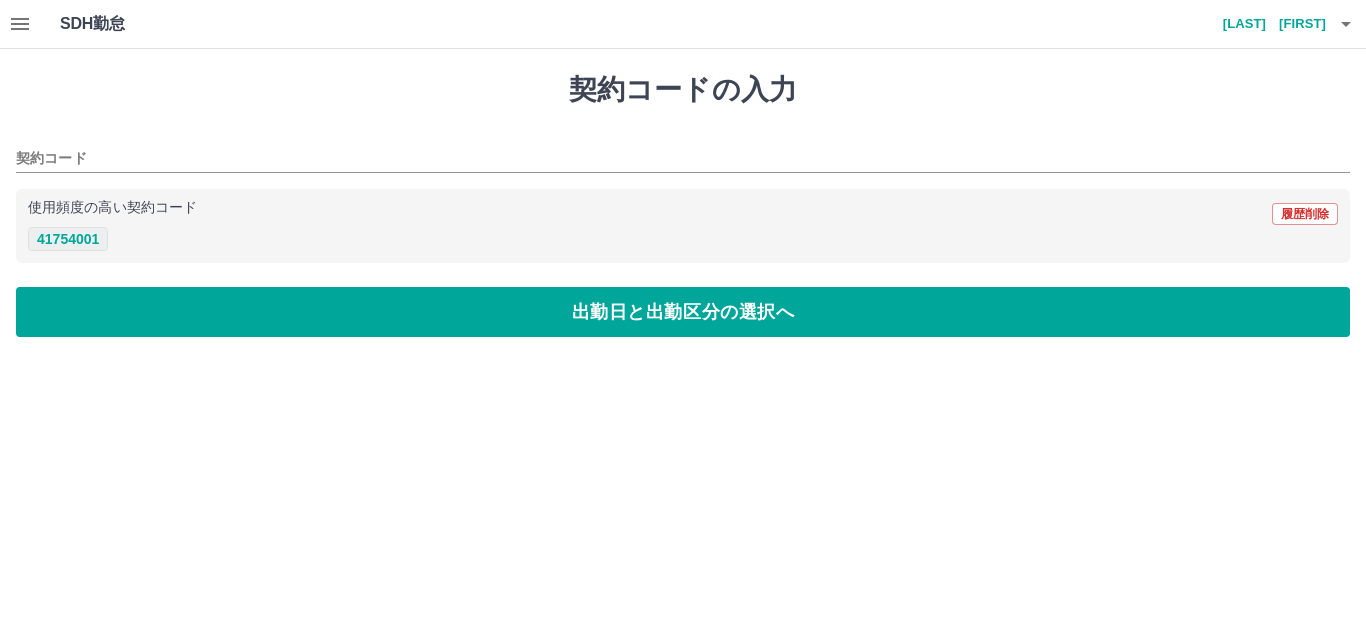 type on "********" 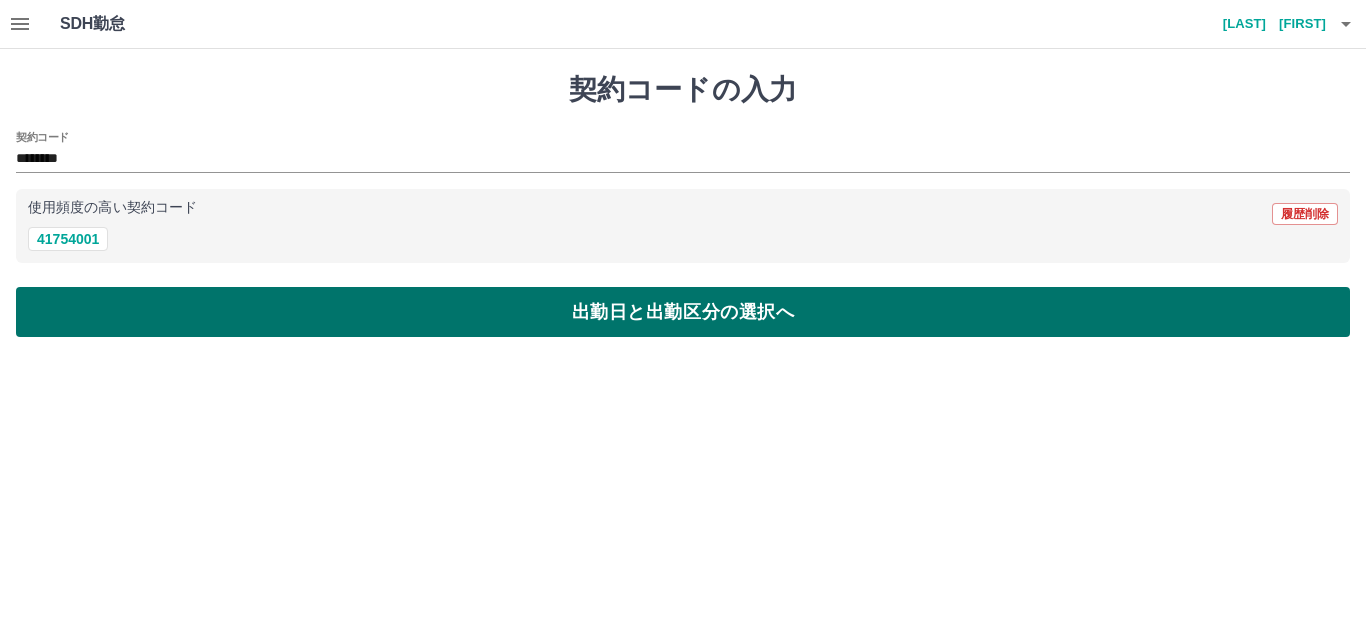 click on "出勤日と出勤区分の選択へ" at bounding box center [683, 312] 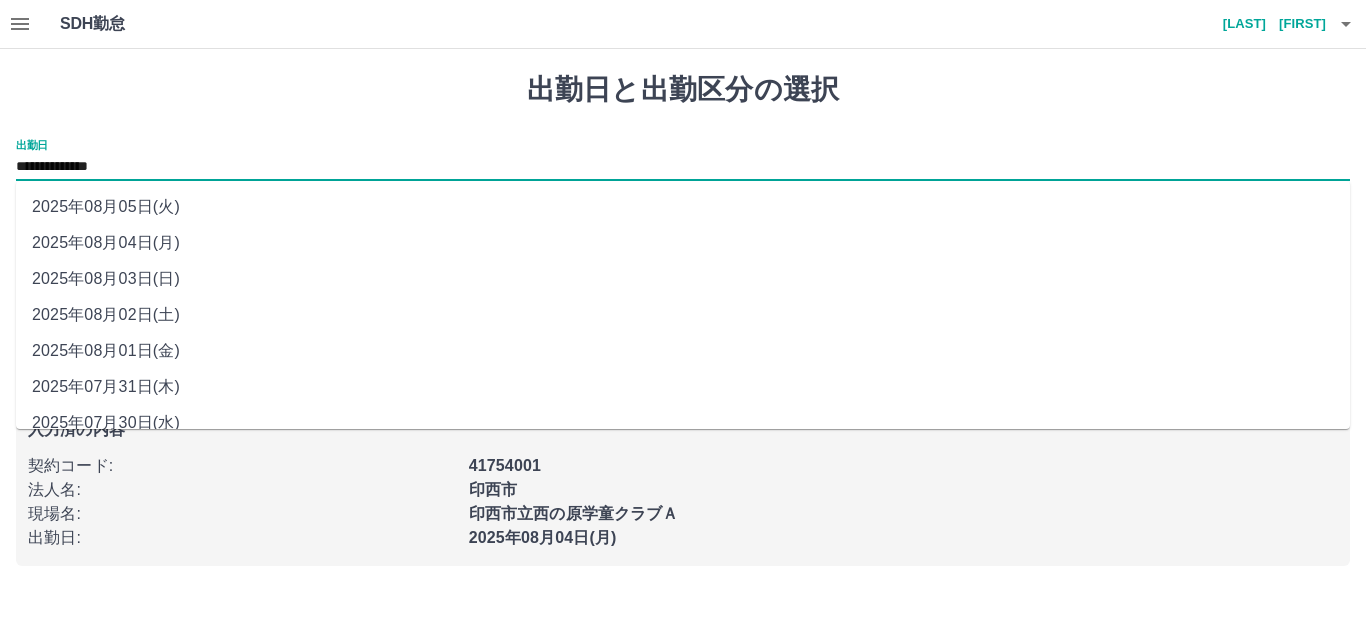 click on "**********" at bounding box center (683, 167) 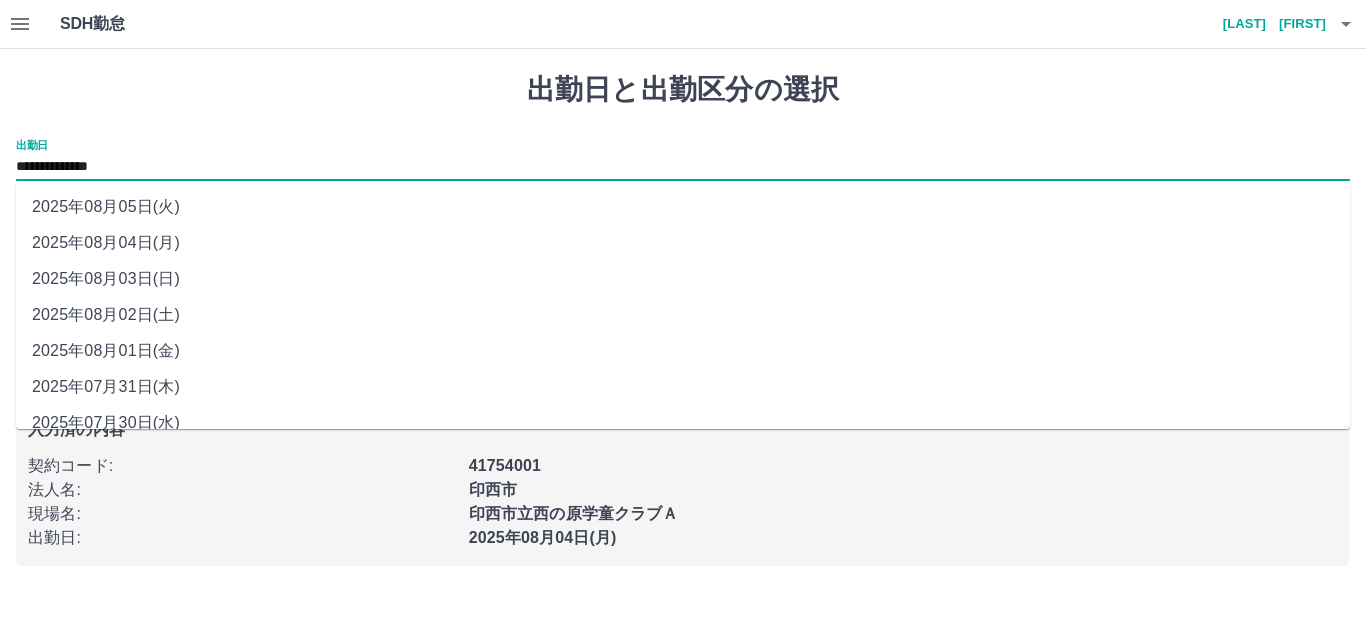 click on "2025年08月03日(日)" at bounding box center (683, 279) 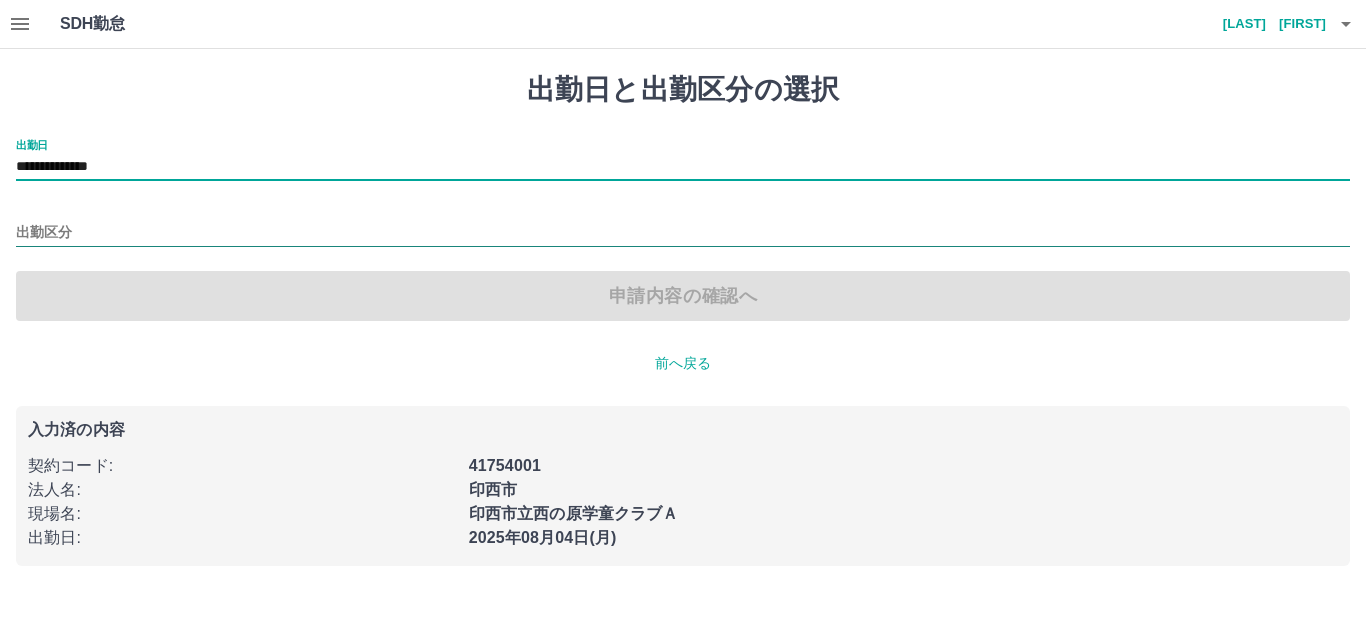 click on "出勤区分" at bounding box center (683, 233) 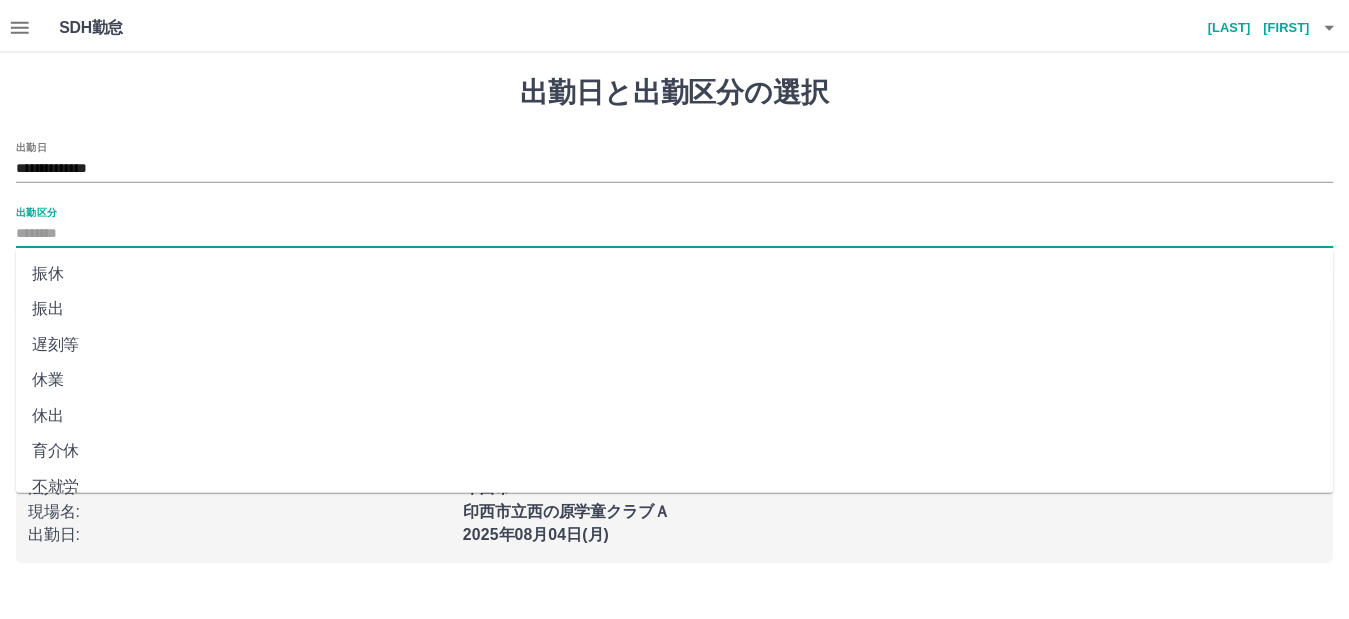 scroll, scrollTop: 416, scrollLeft: 0, axis: vertical 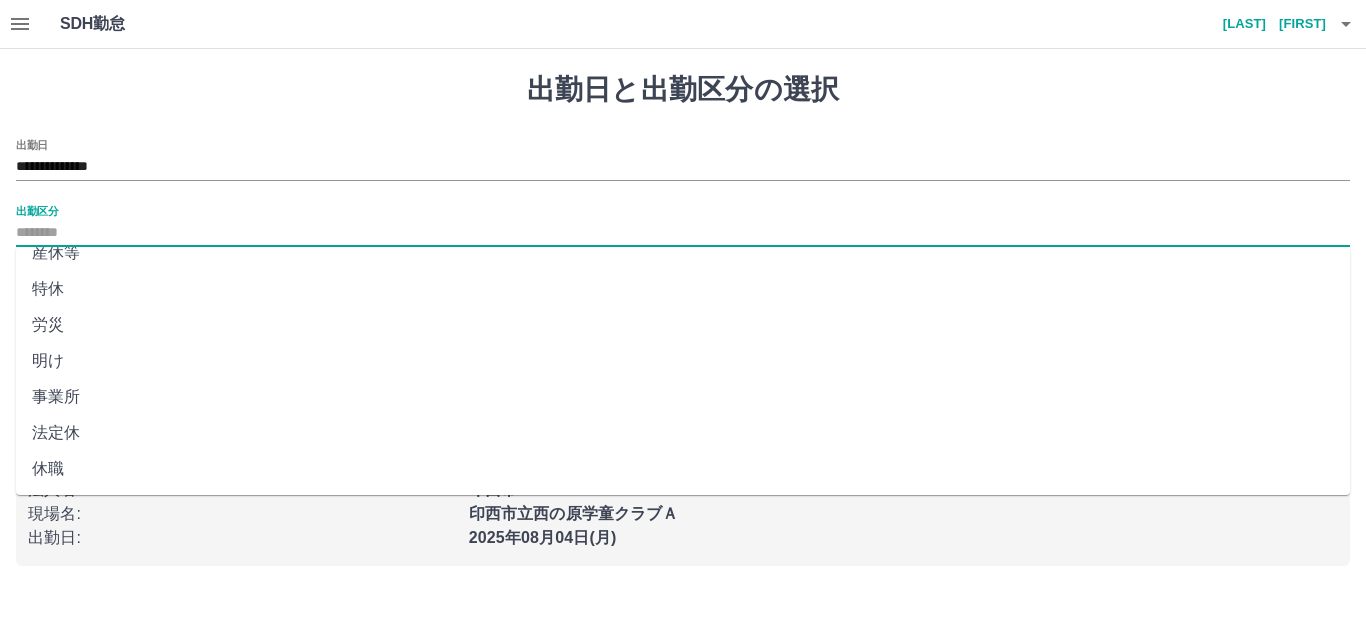 click on "法定休" at bounding box center [683, 433] 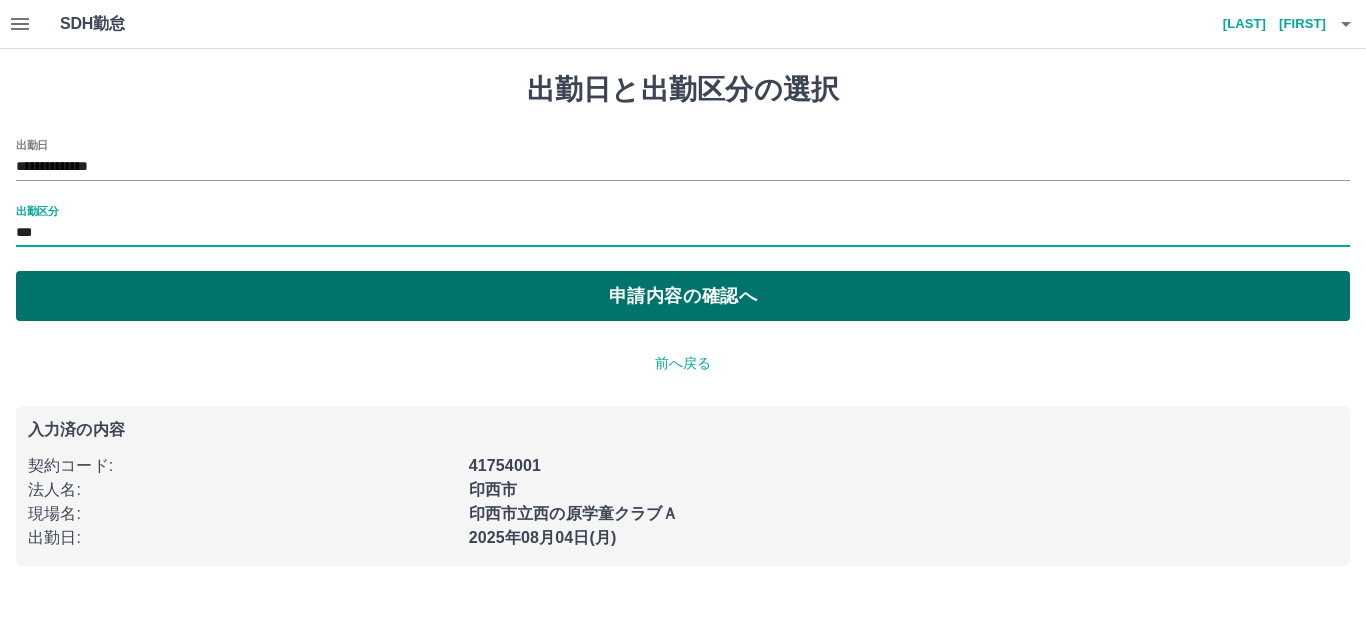 click on "申請内容の確認へ" at bounding box center (683, 296) 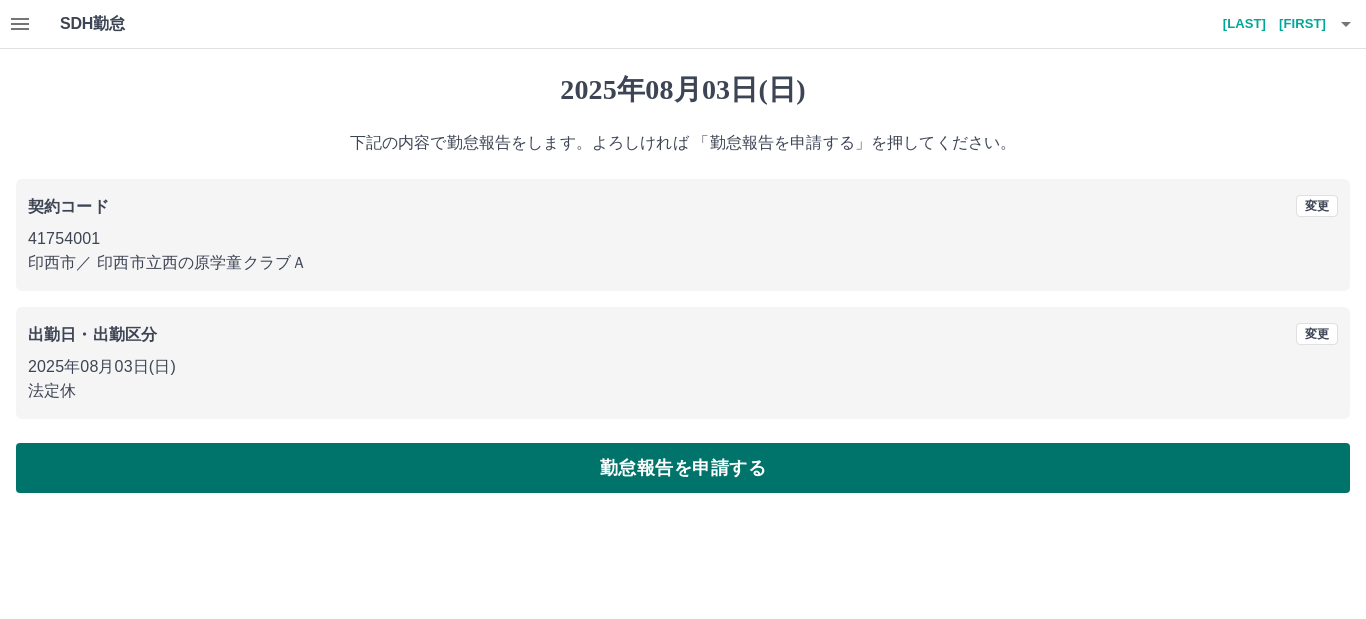 click on "勤怠報告を申請する" at bounding box center [683, 468] 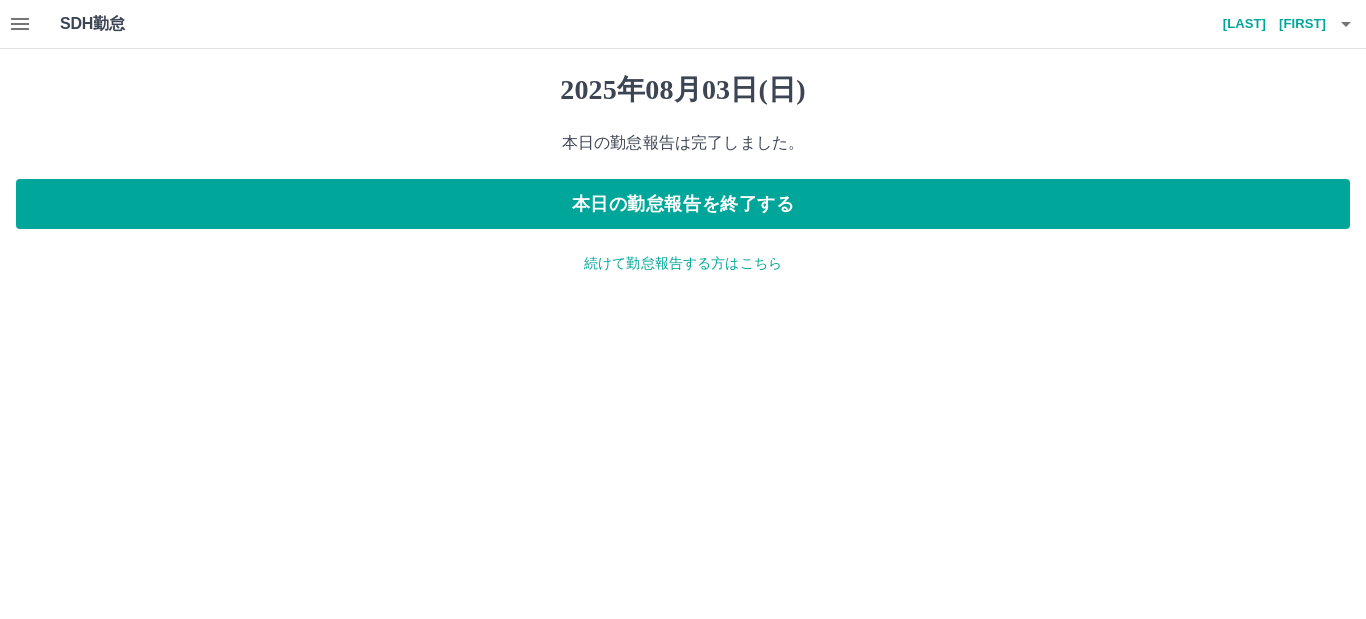 click 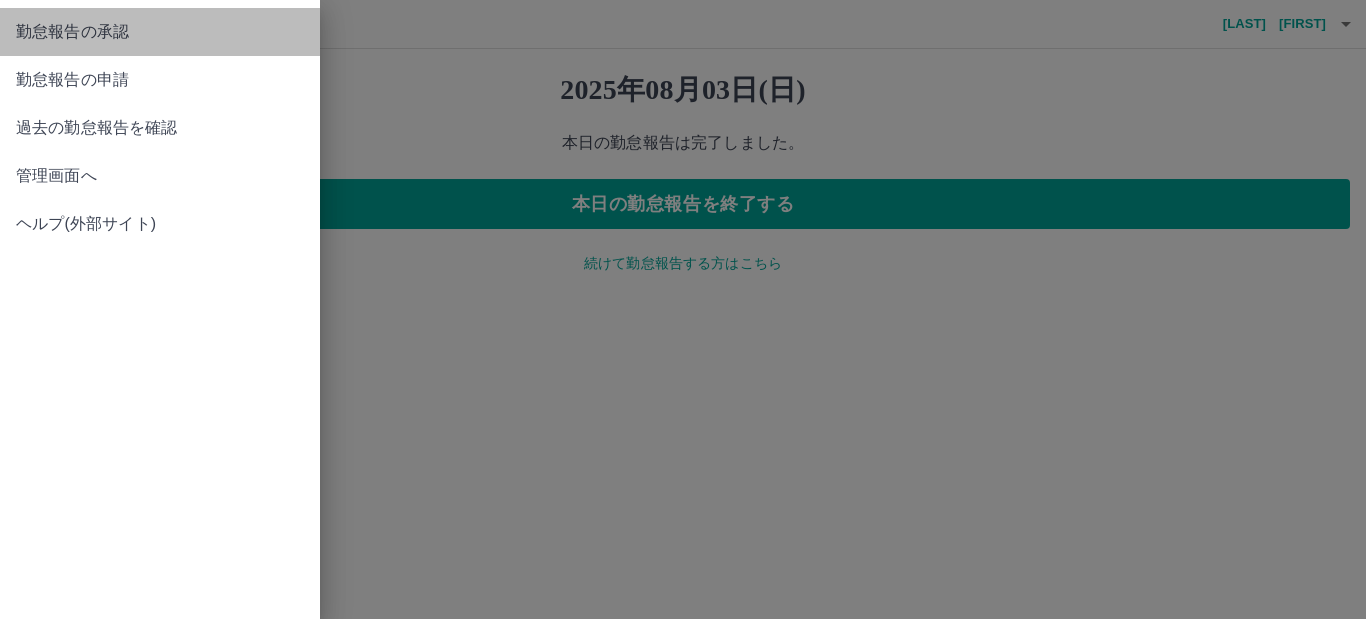 click on "勤怠報告の承認" at bounding box center [160, 32] 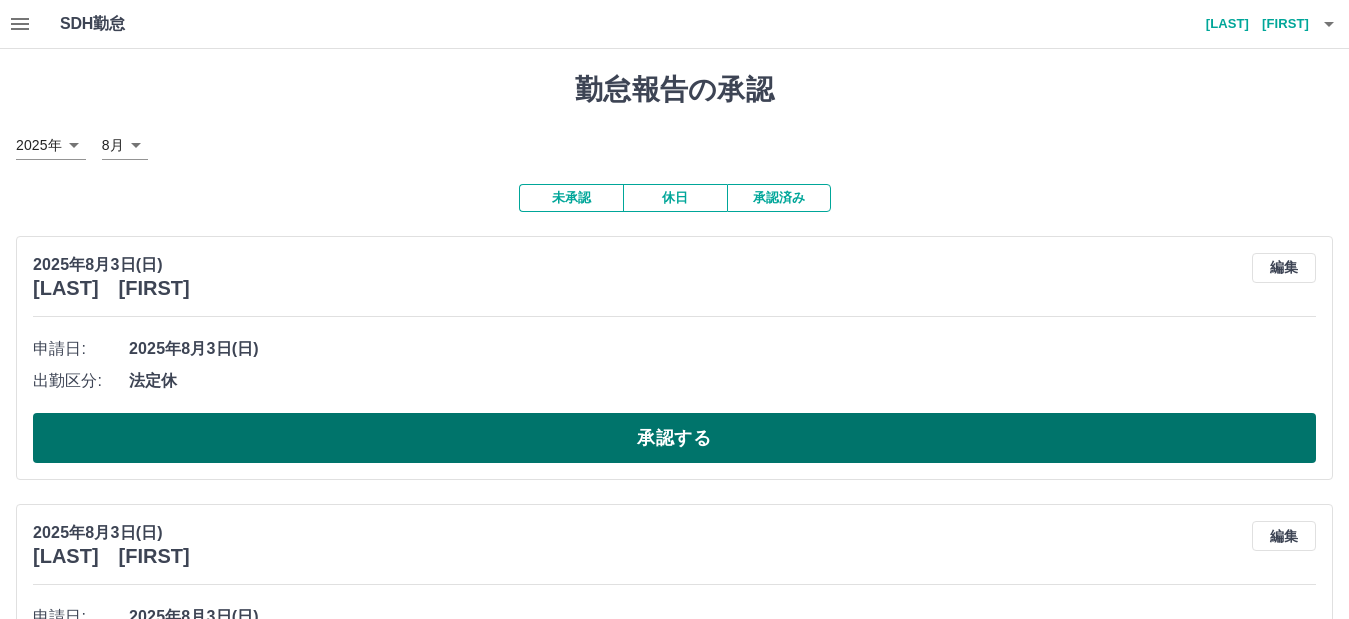 click on "承認する" at bounding box center [674, 438] 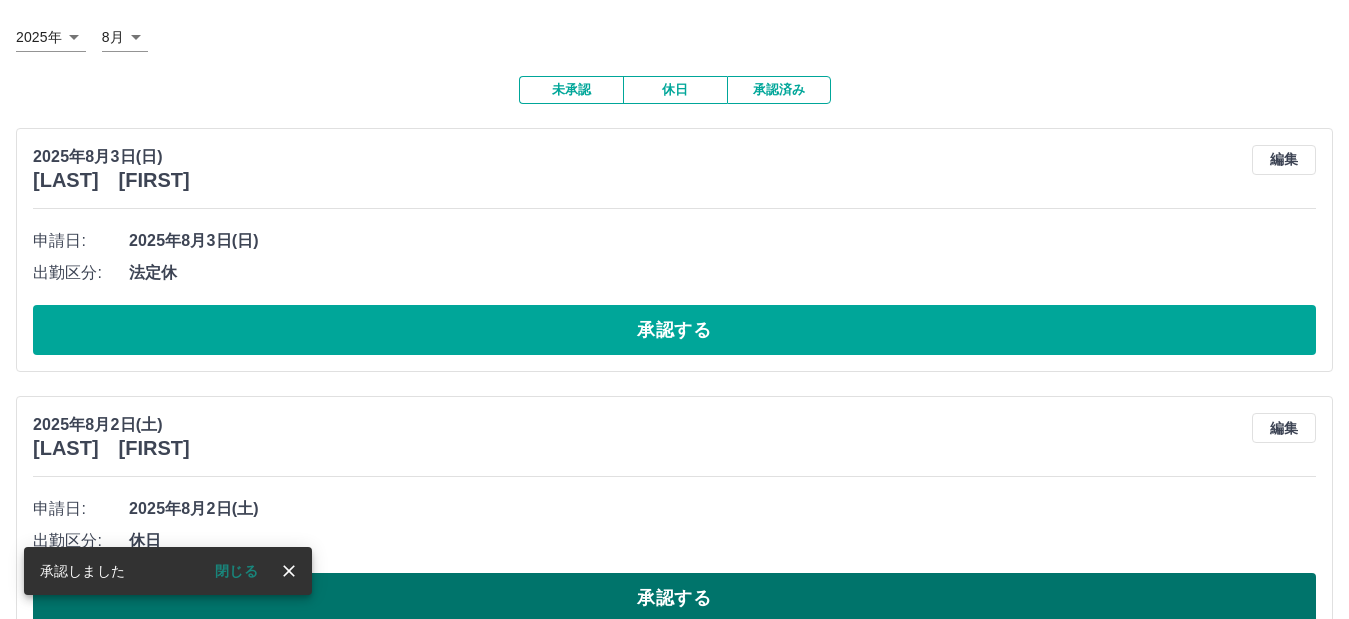 scroll, scrollTop: 100, scrollLeft: 0, axis: vertical 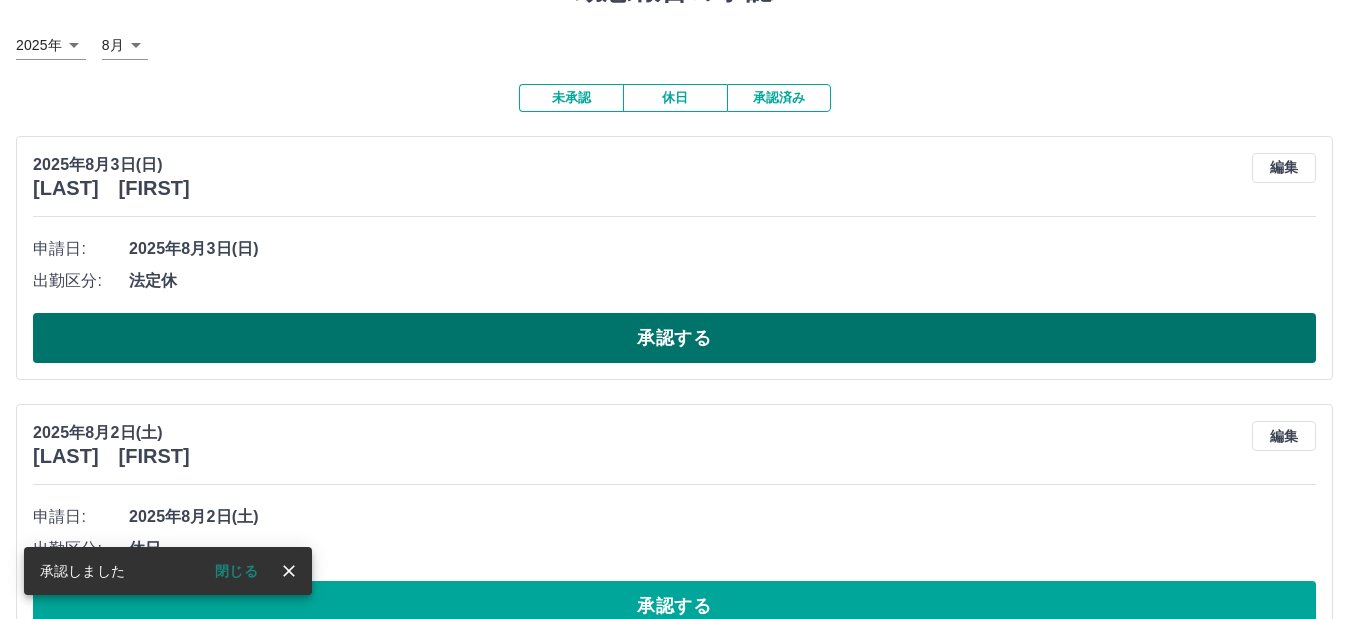 click on "承認する" at bounding box center [674, 338] 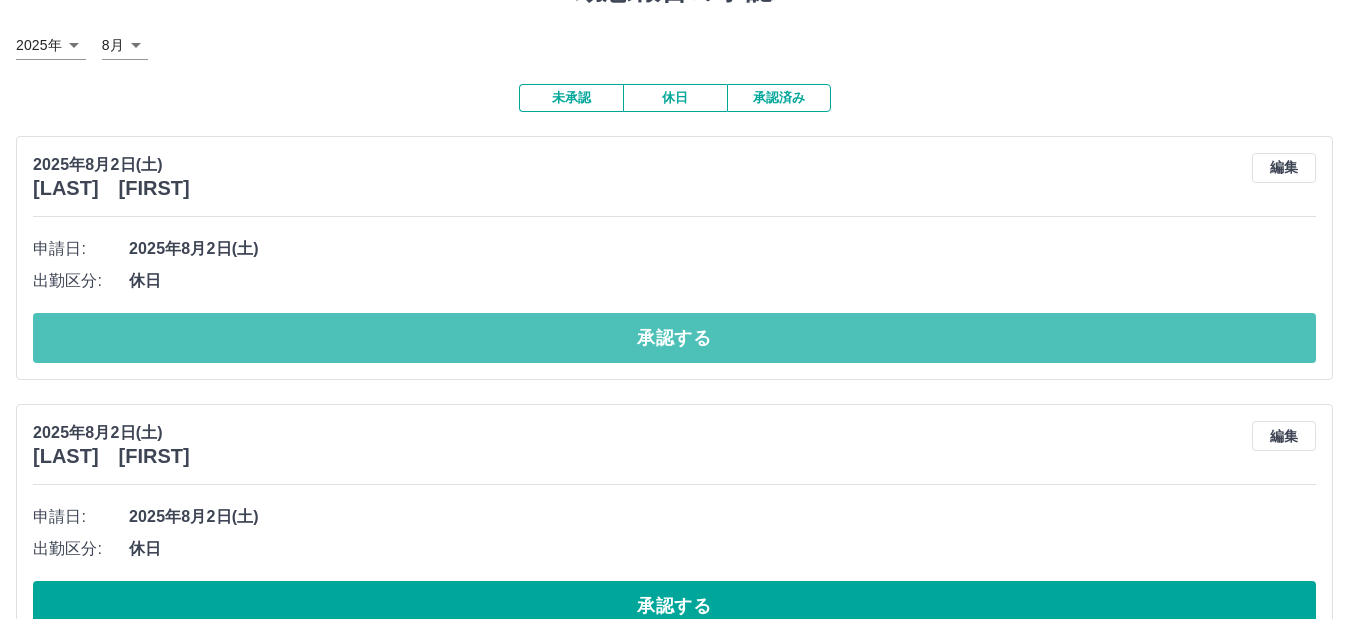 click on "承認する" at bounding box center (674, 338) 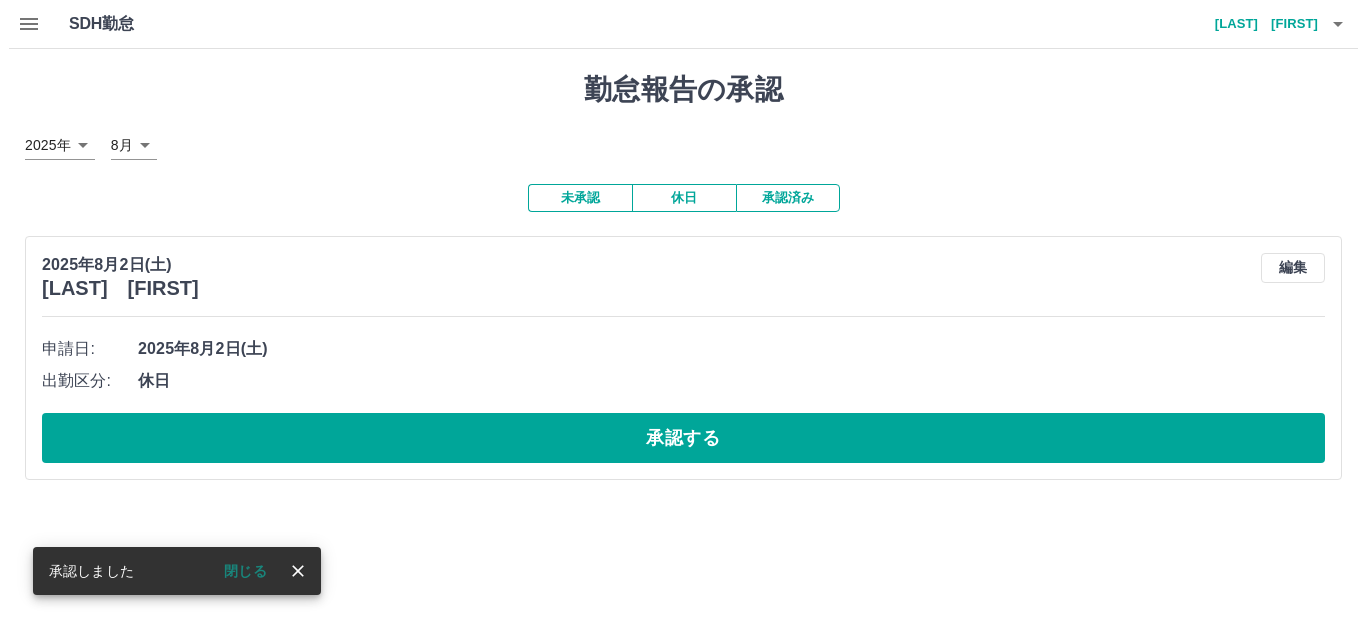 scroll, scrollTop: 0, scrollLeft: 0, axis: both 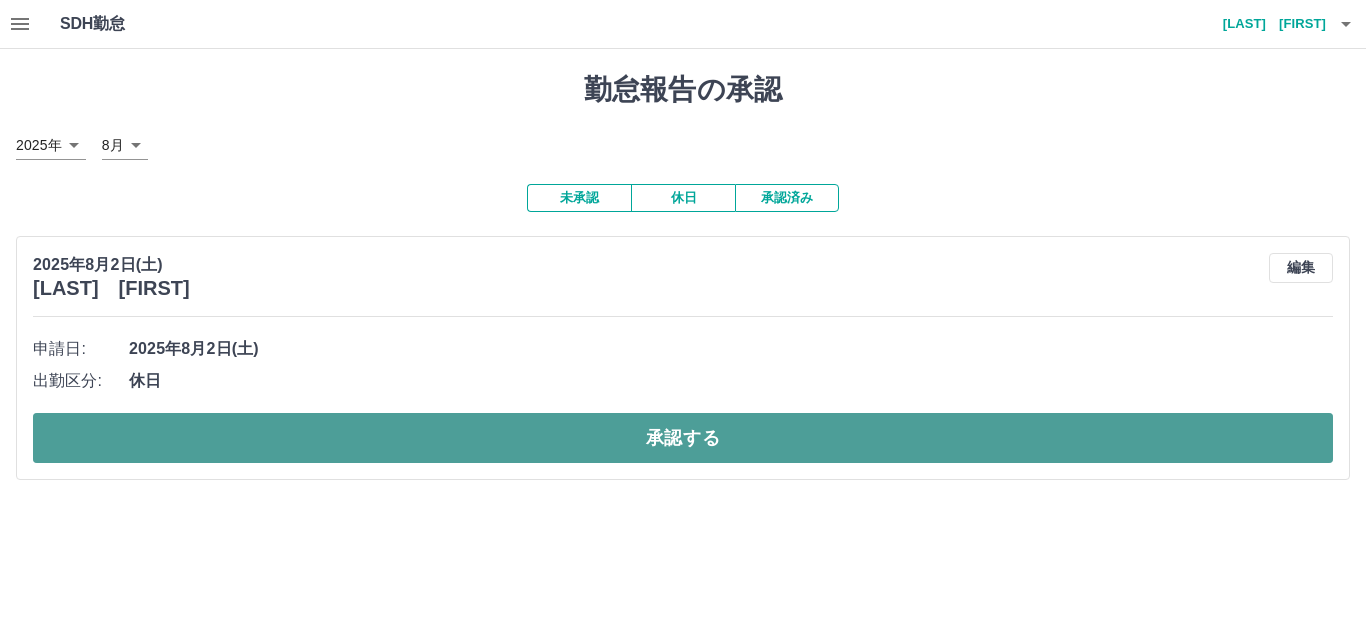 click on "承認する" at bounding box center (683, 438) 